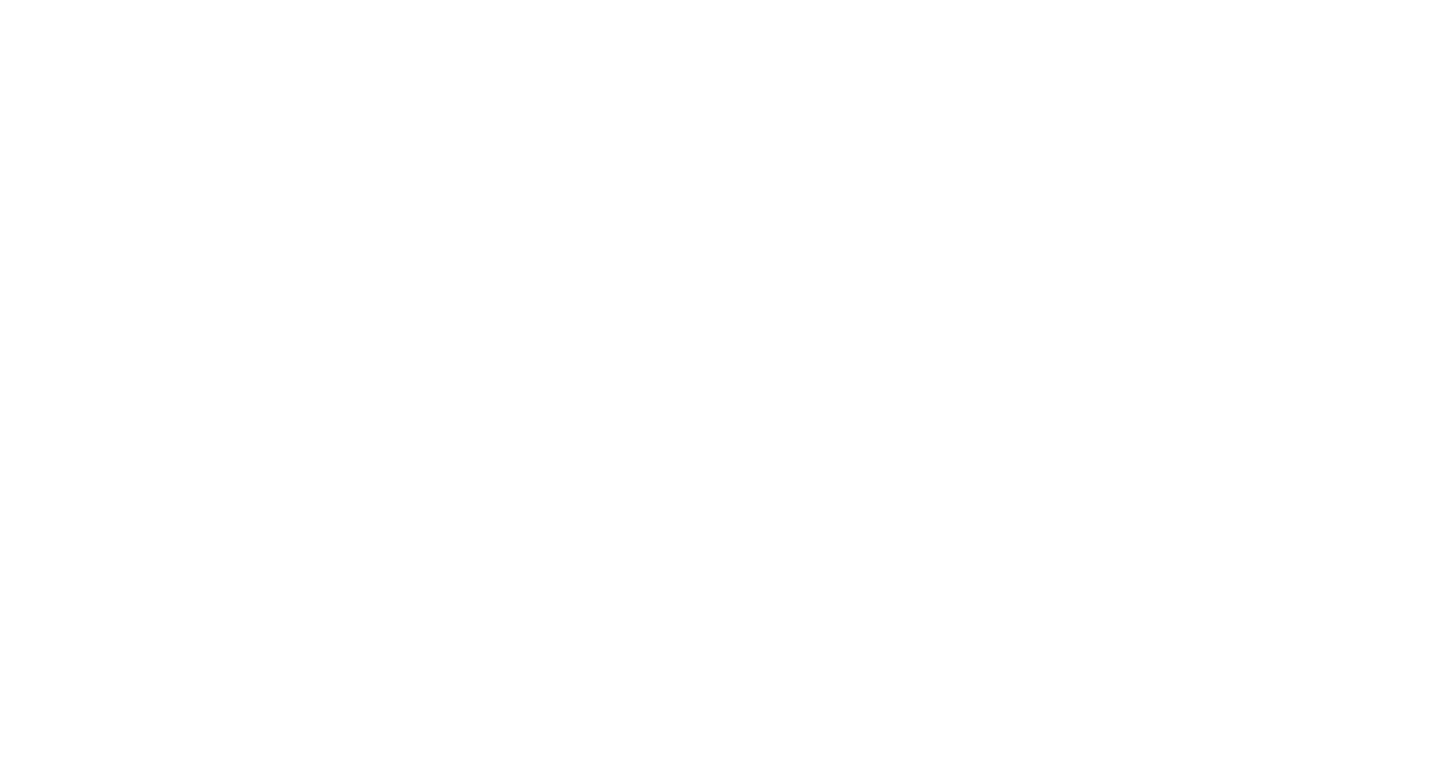 scroll, scrollTop: 0, scrollLeft: 0, axis: both 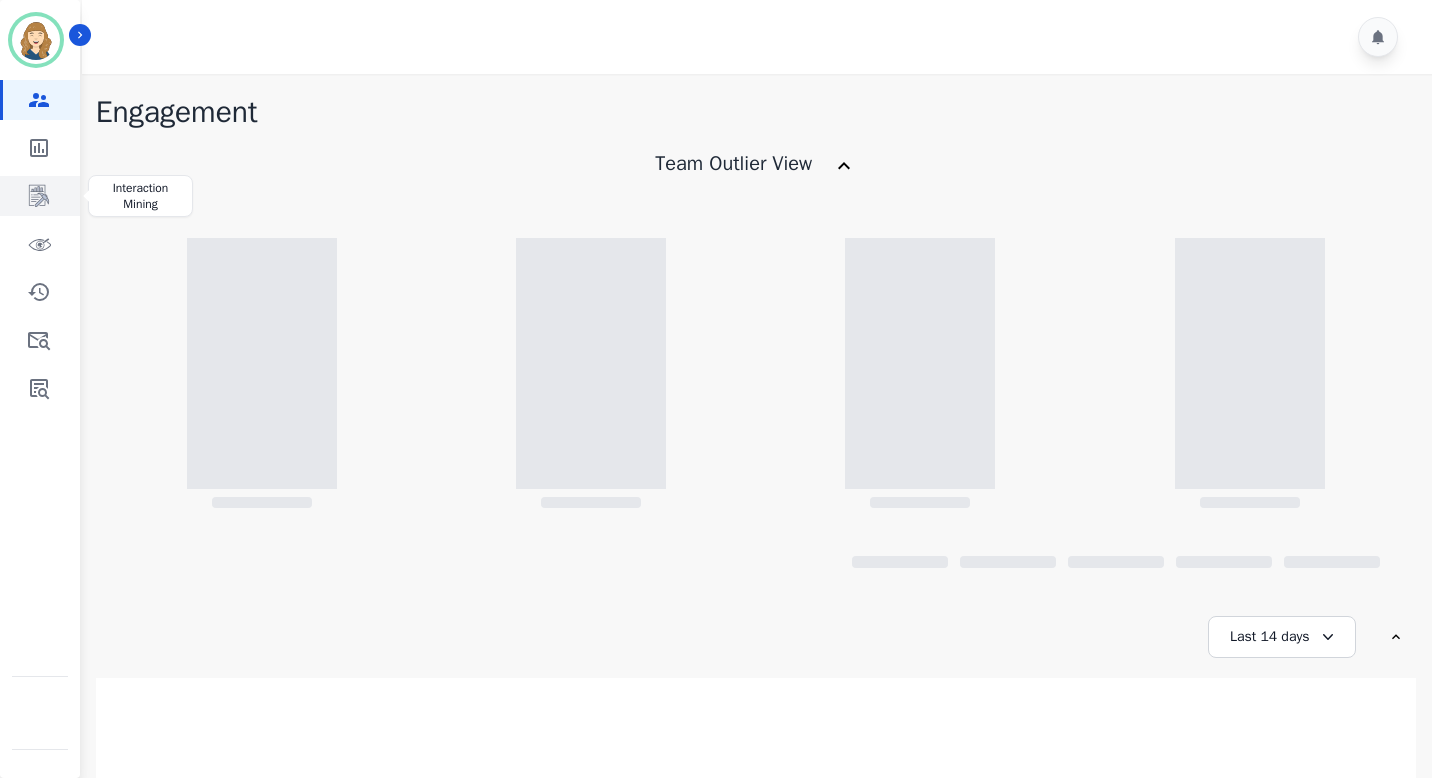 click 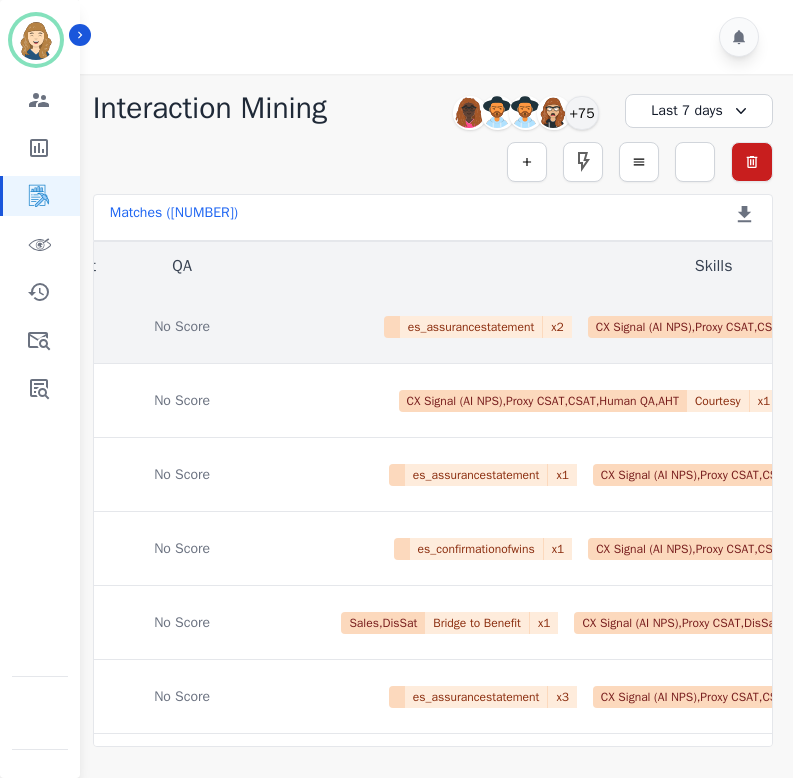 scroll, scrollTop: 0, scrollLeft: 766, axis: horizontal 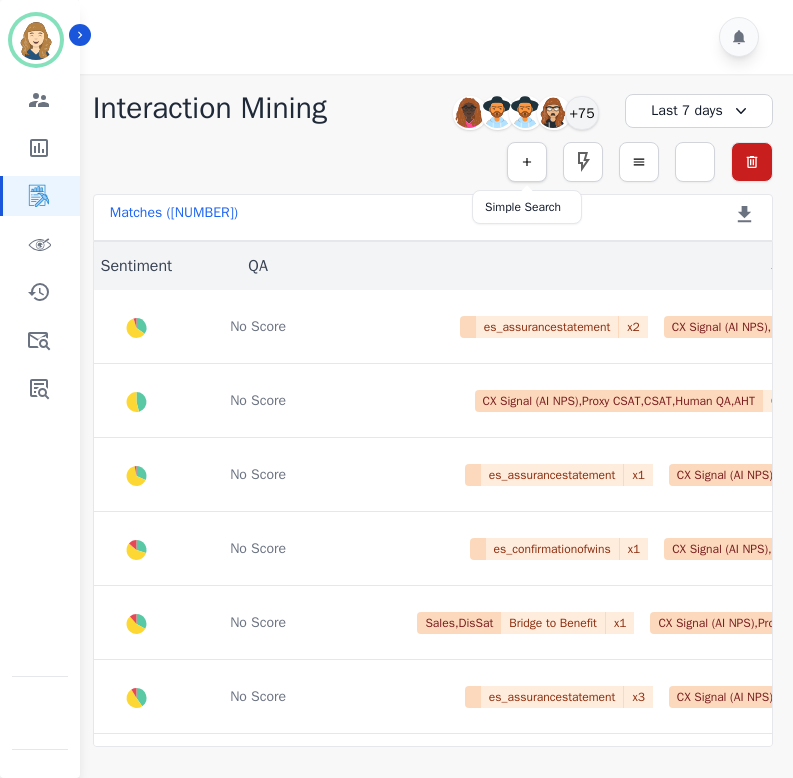 click at bounding box center (527, 162) 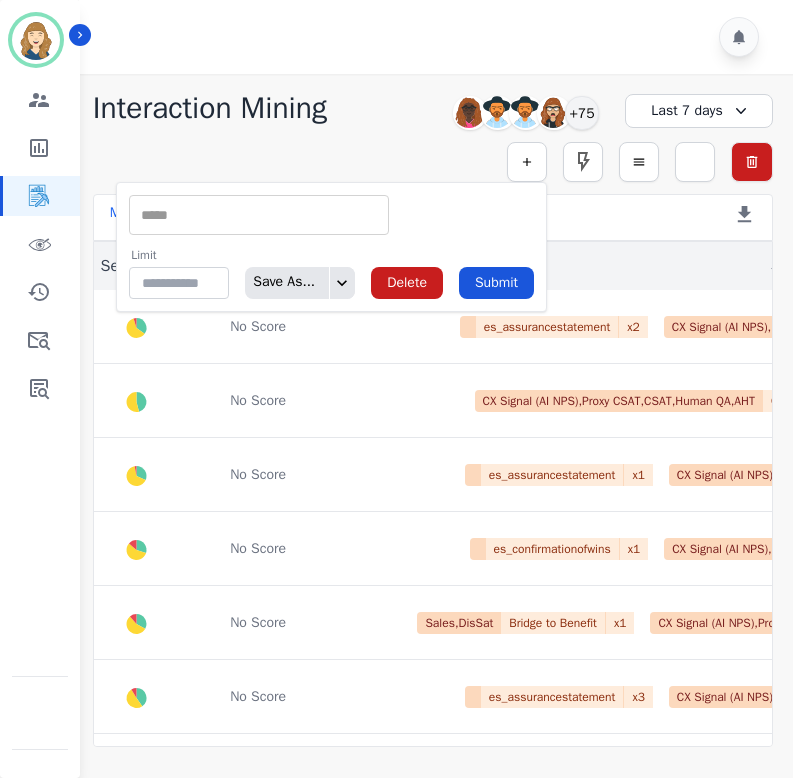 click at bounding box center (259, 215) 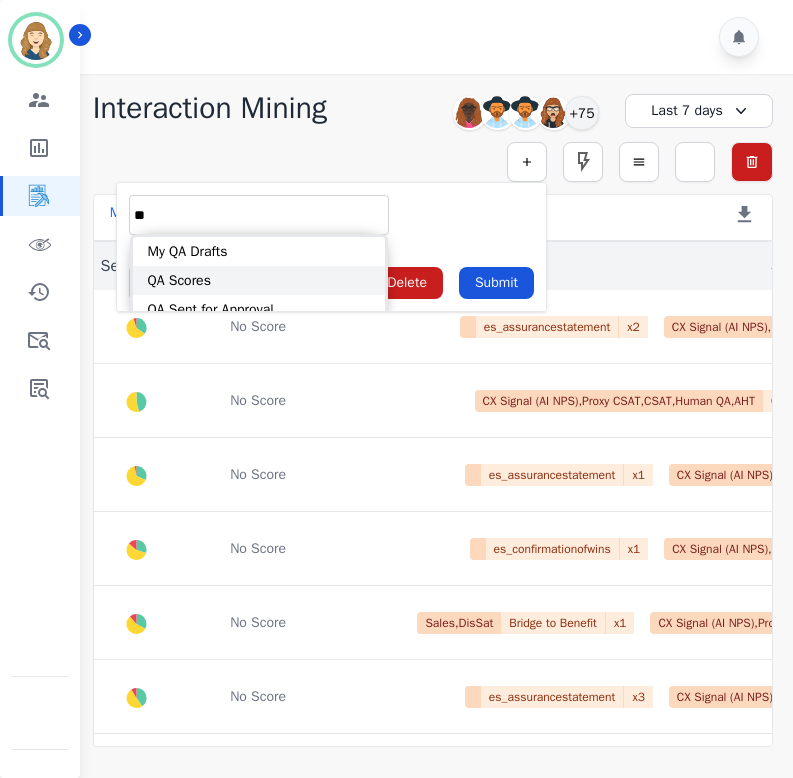 type on "**" 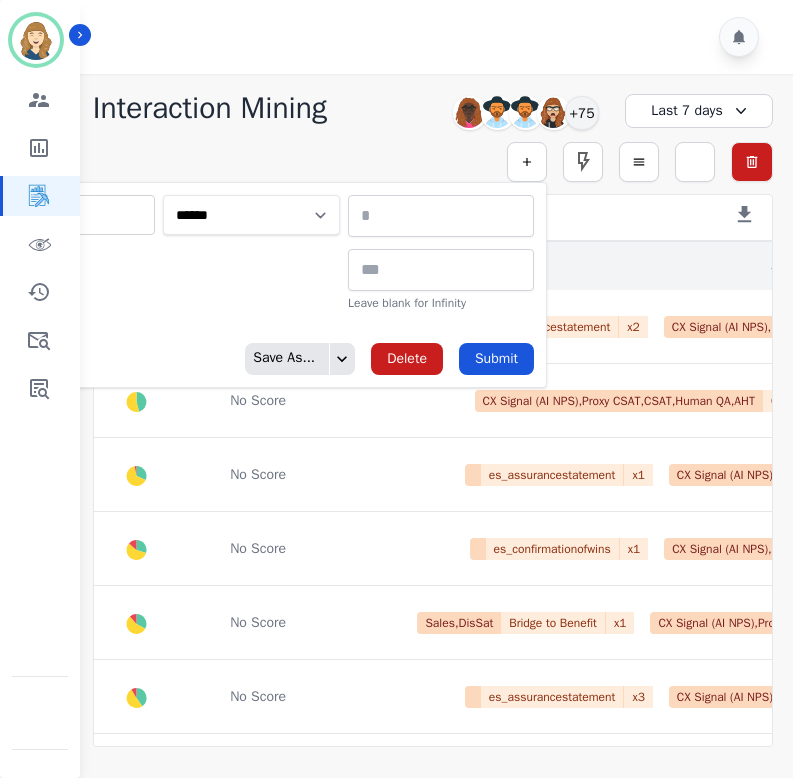 click on "**********" at bounding box center (251, 215) 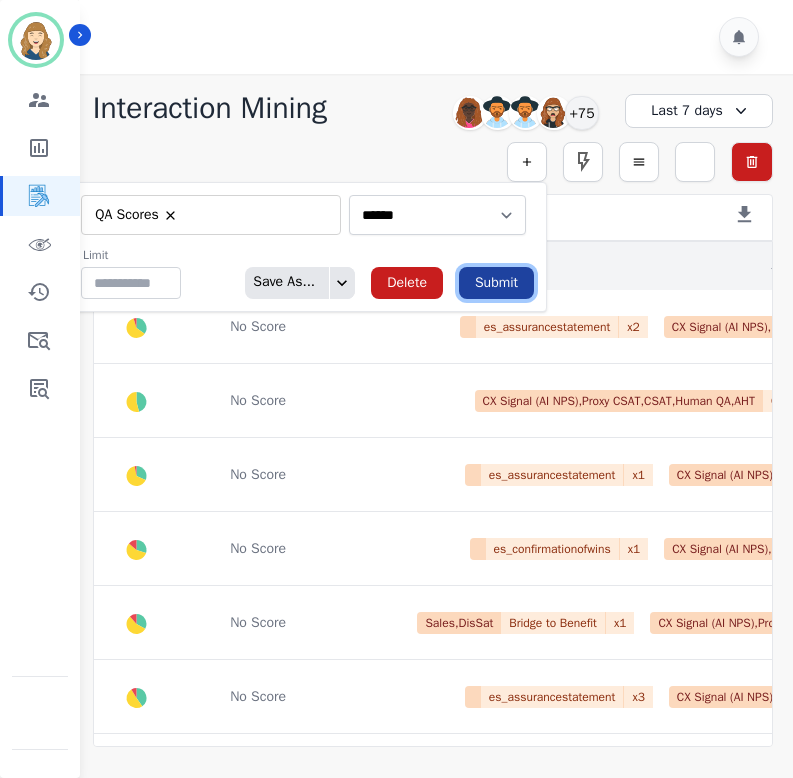click on "Submit" at bounding box center [496, 283] 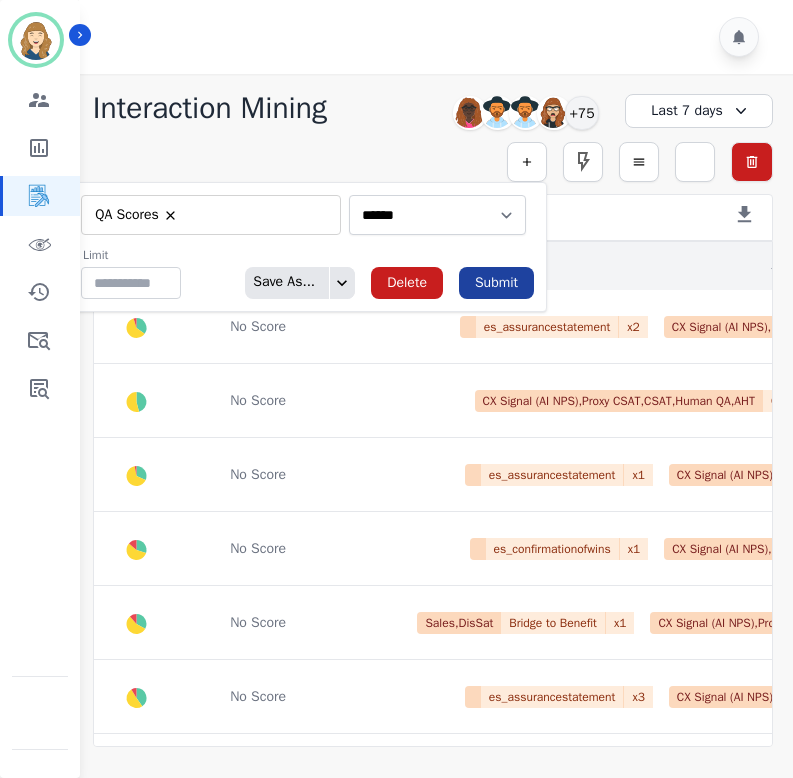 scroll, scrollTop: 0, scrollLeft: 0, axis: both 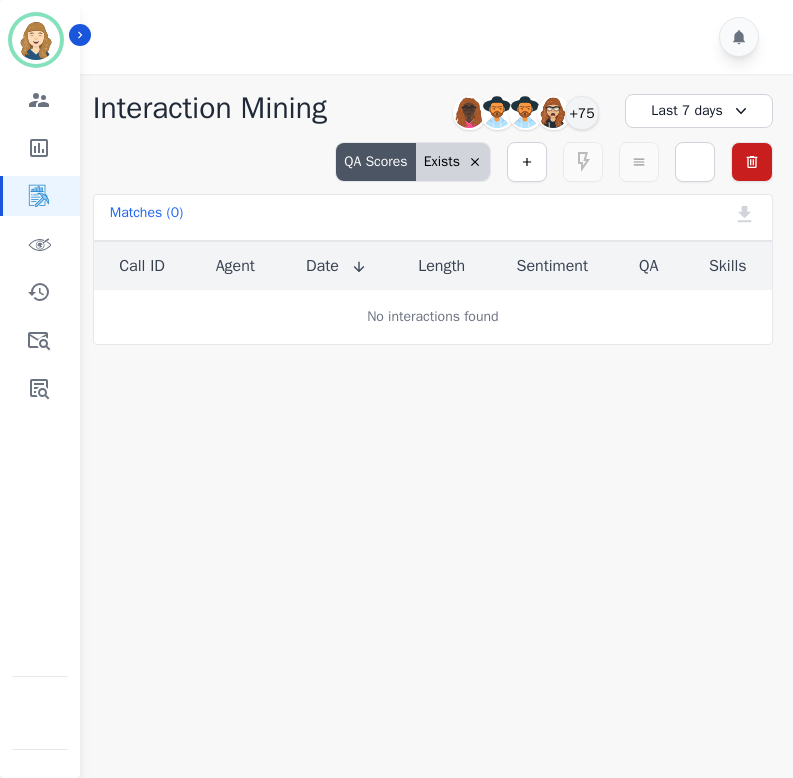 click on "Last 7 days" at bounding box center (699, 111) 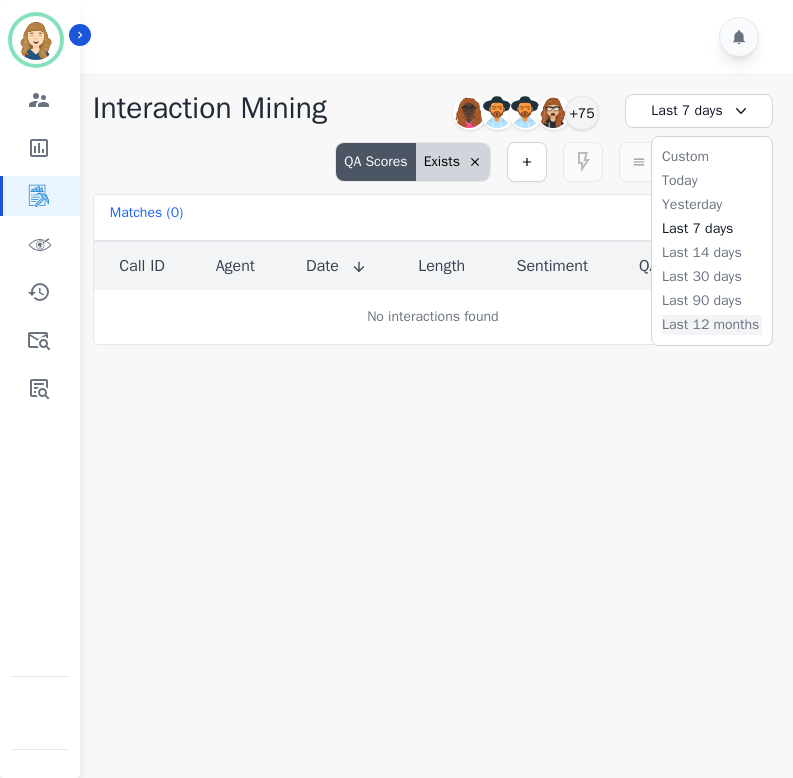click on "Last 12 months" at bounding box center (712, 325) 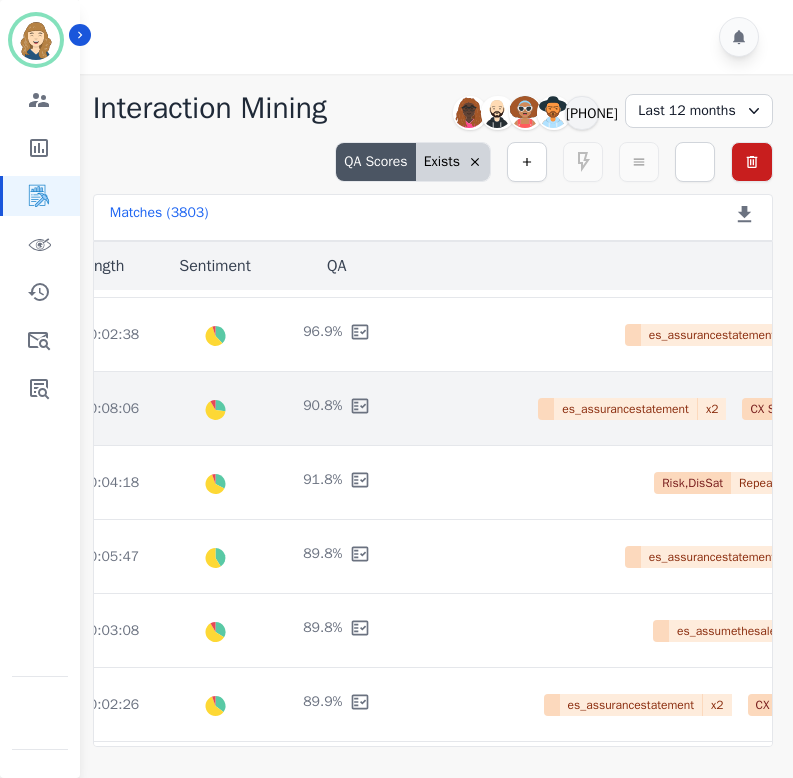 scroll, scrollTop: 880, scrollLeft: 651, axis: both 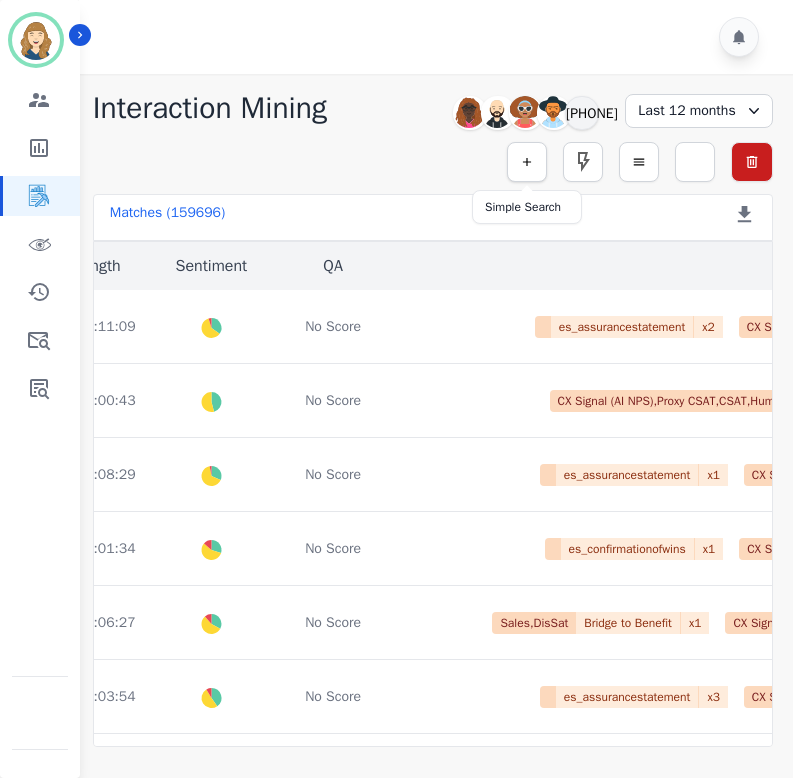 click at bounding box center [527, 162] 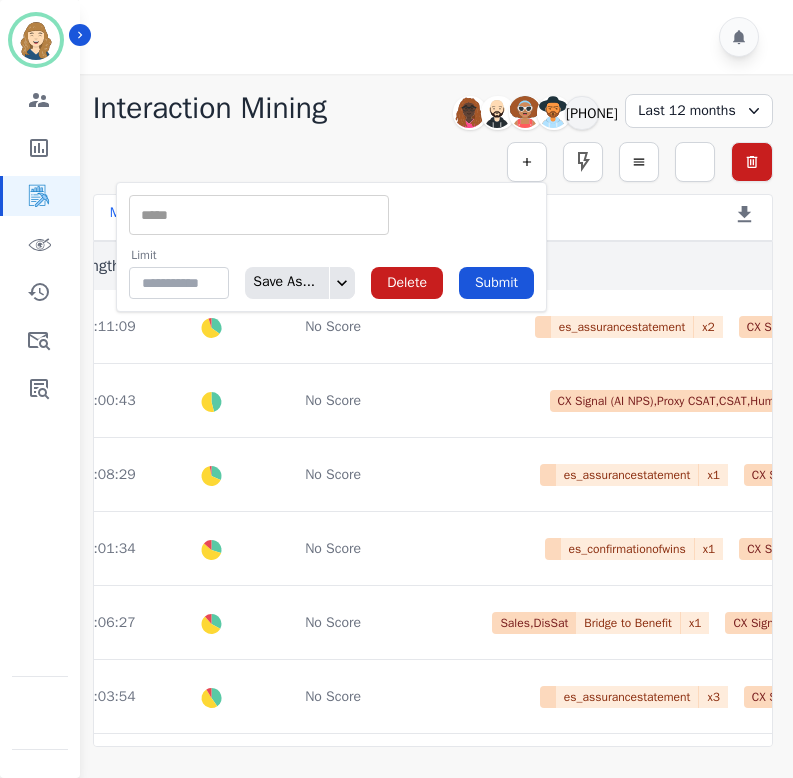click on "**             ACW (Sec)   AGH_Lvl1   AGH_Lvl2   Emote: Apprehensive %   Silence Front (CX)   CX Phone (ANI)   Silence Rear (CX)   Cross talk %   Csat Score   Sentiment Overall (CX)   WPM (CX)   Direction   Disposition (ACD)   Silence Front (EMP)   Silence Rear (EMP)   Sentiment Overall (EMP)   WPM (EMP)   Emote: Escalated %   First to Talk   Emote: Happy %" at bounding box center (259, 215) 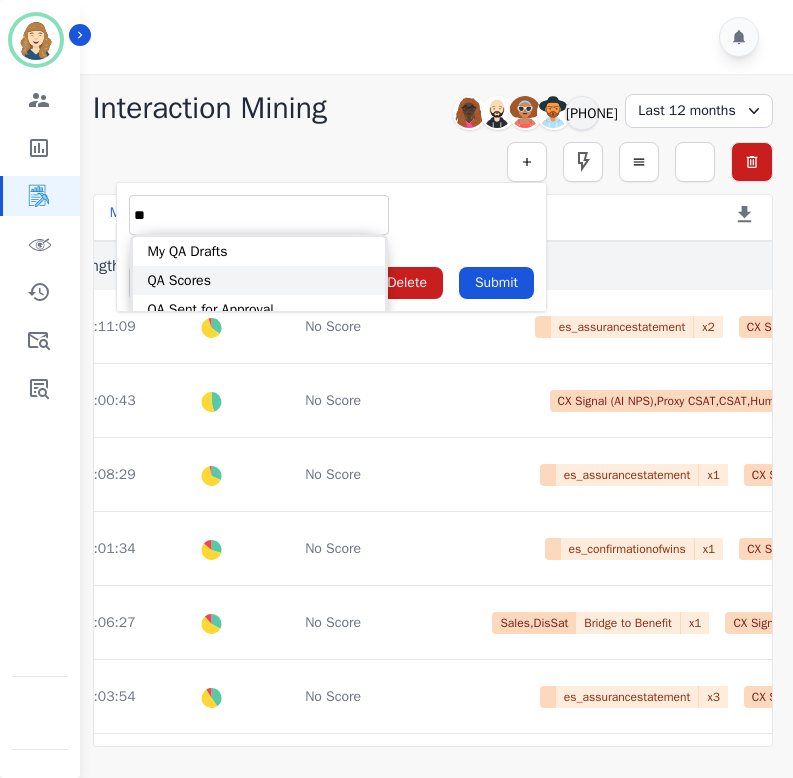type on "**" 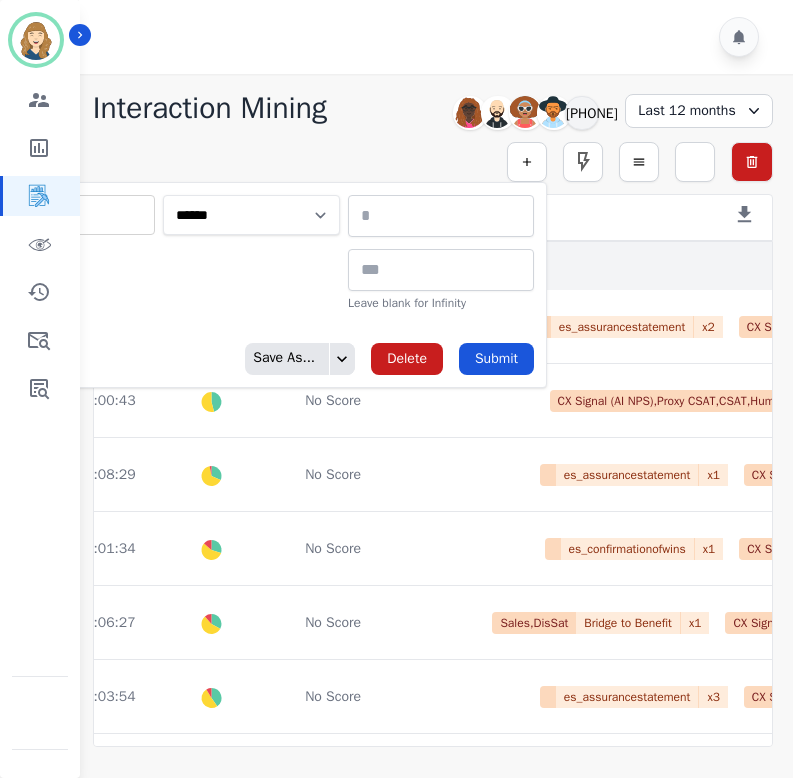 click on "**********" at bounding box center [251, 215] 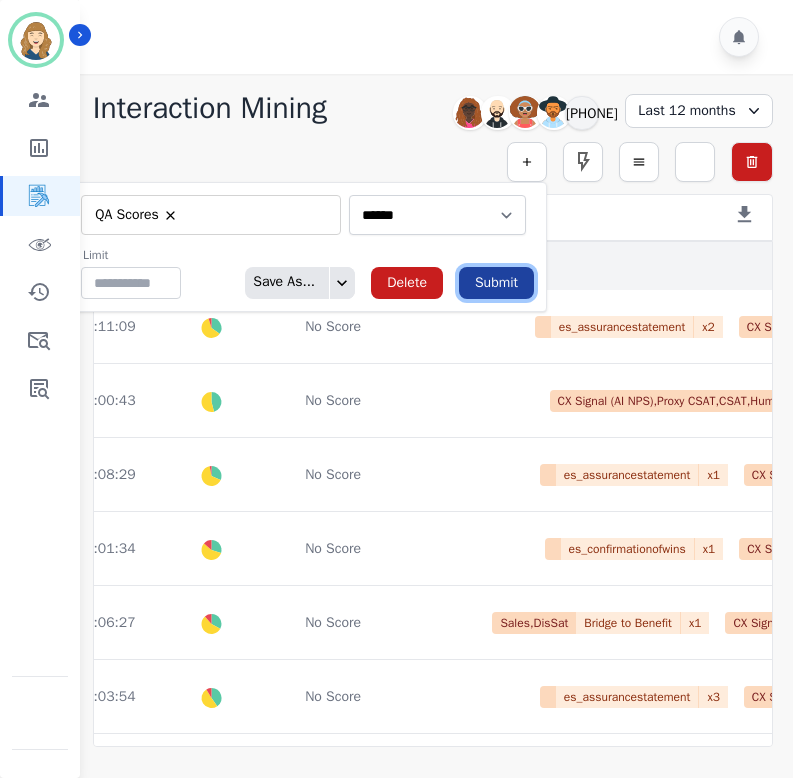 click on "Submit" at bounding box center [496, 283] 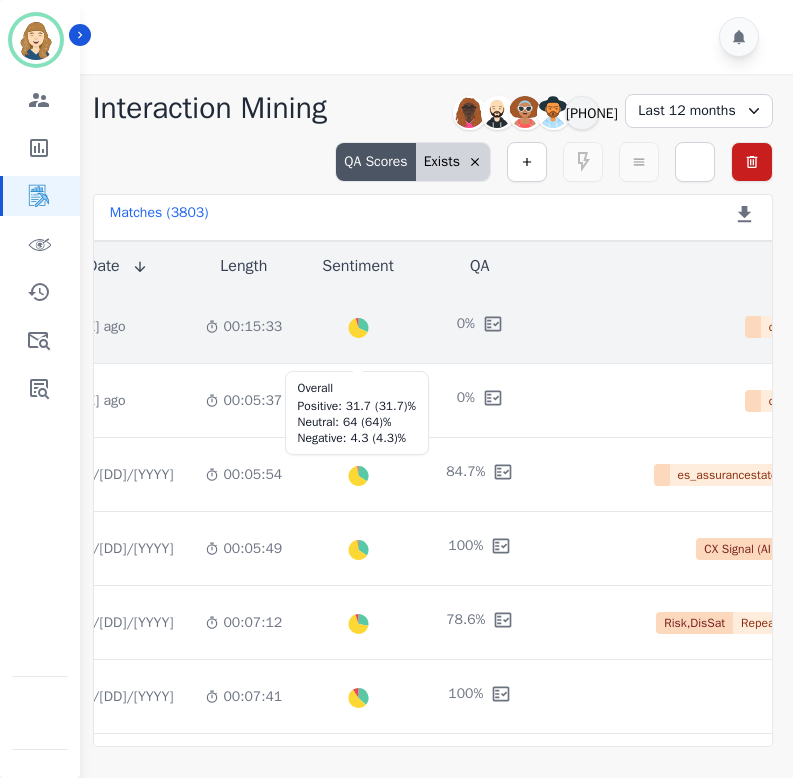 scroll, scrollTop: 0, scrollLeft: 583, axis: horizontal 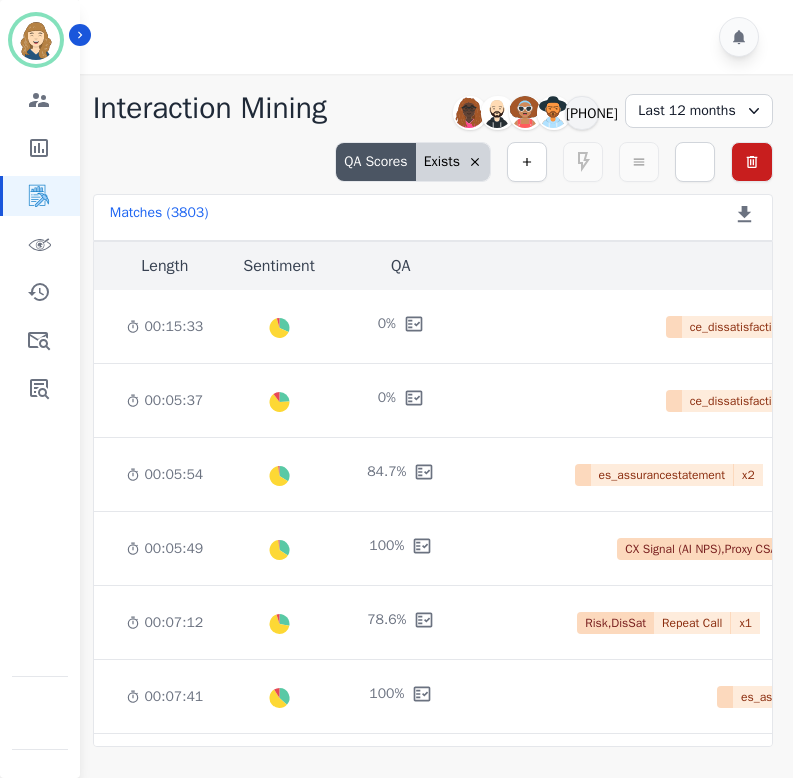 click on "Last 12 months" at bounding box center [699, 111] 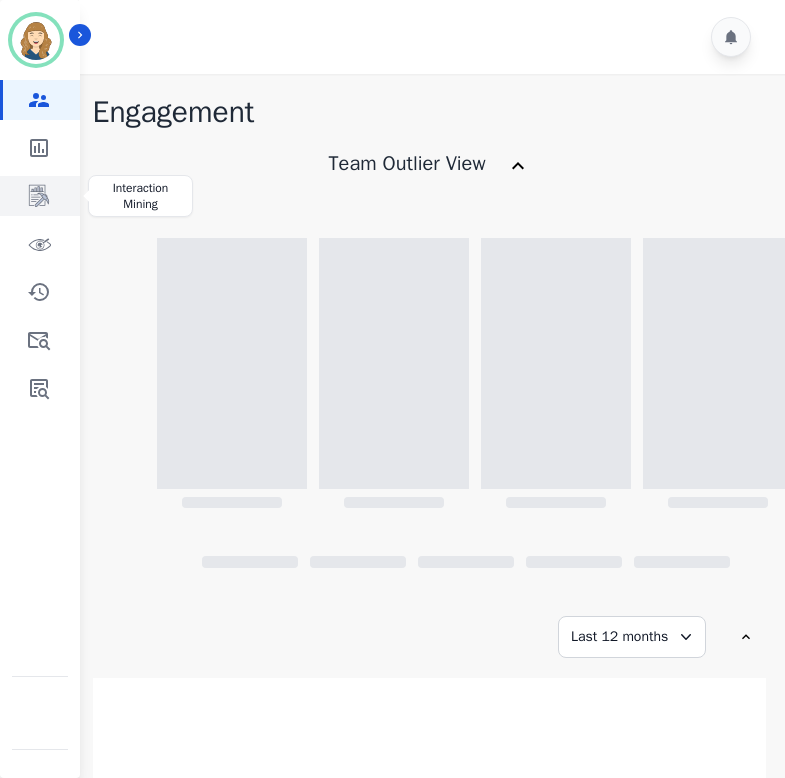 click 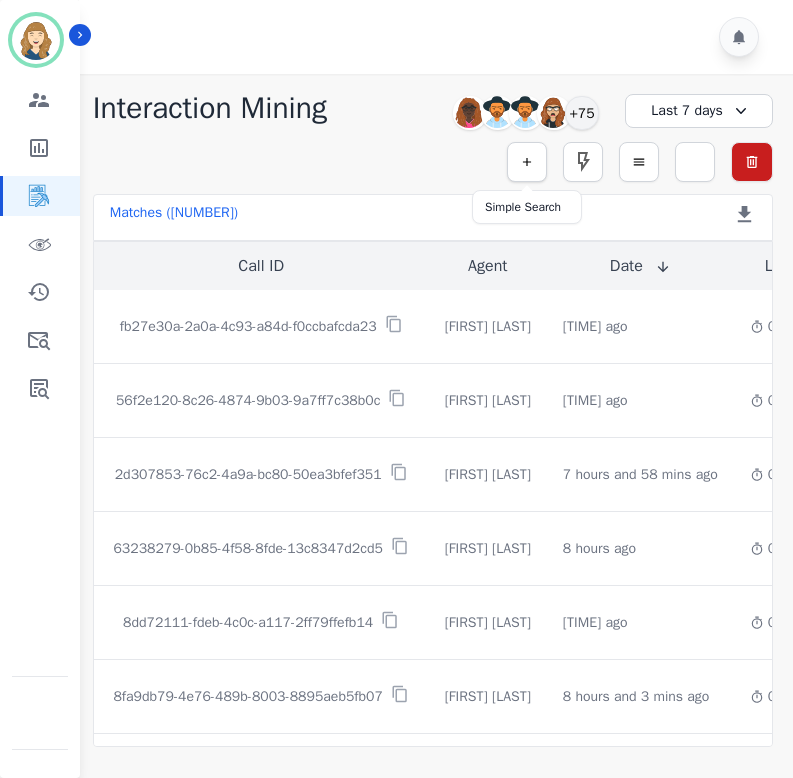 click 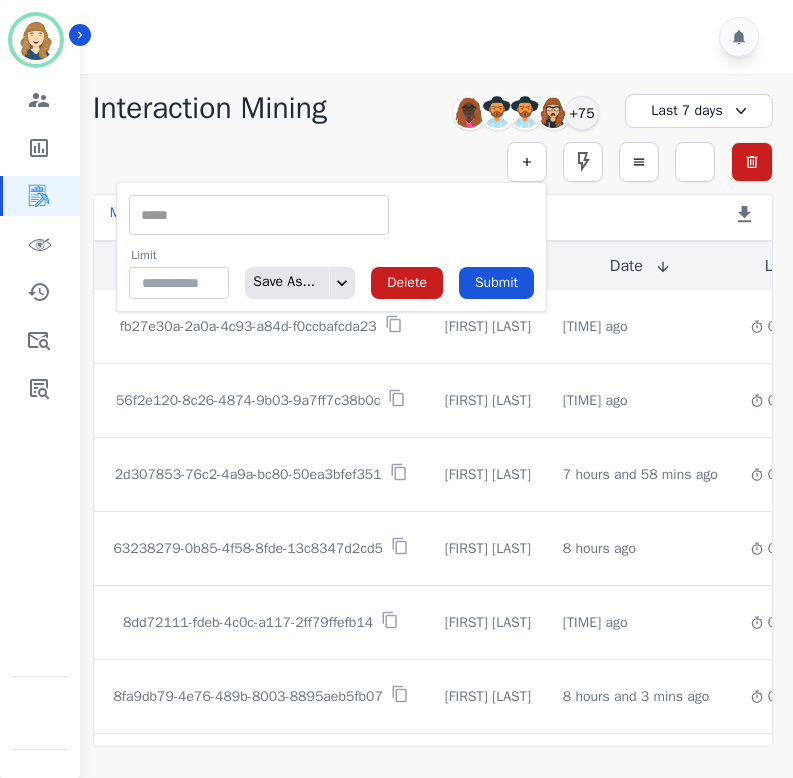 click at bounding box center [259, 215] 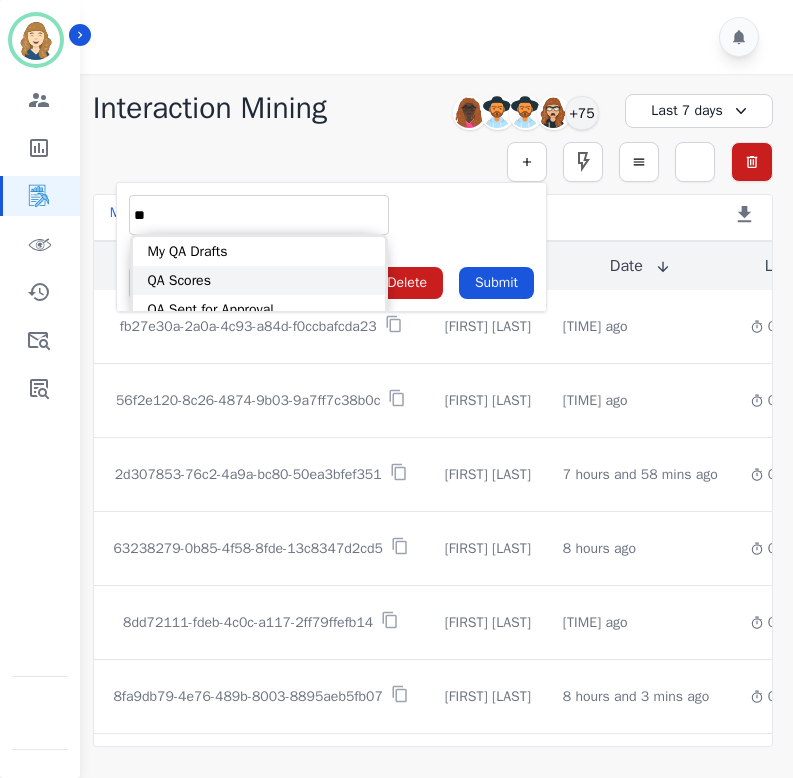 type on "**" 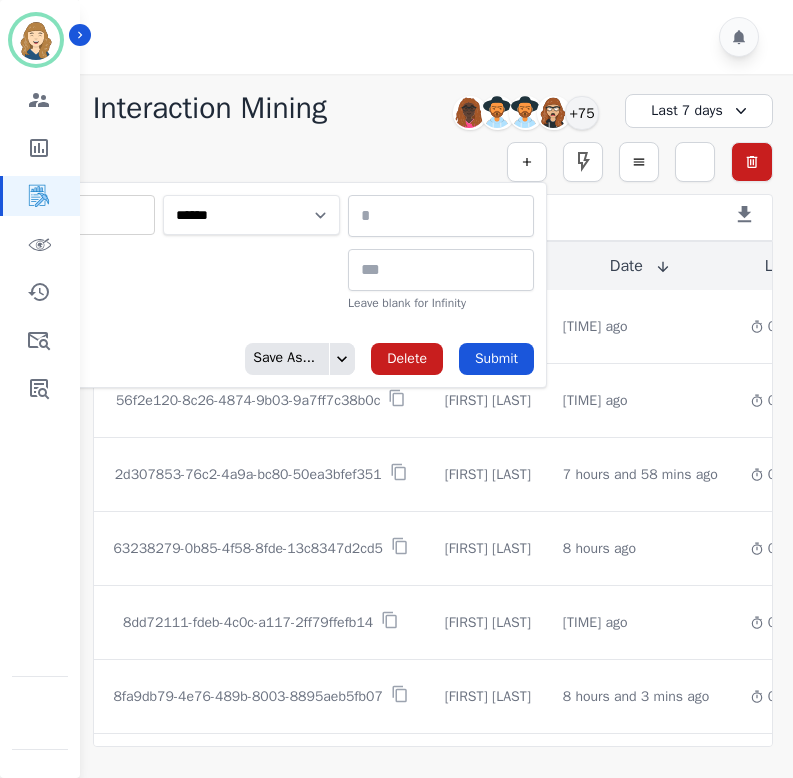 click on "**********" at bounding box center [251, 215] 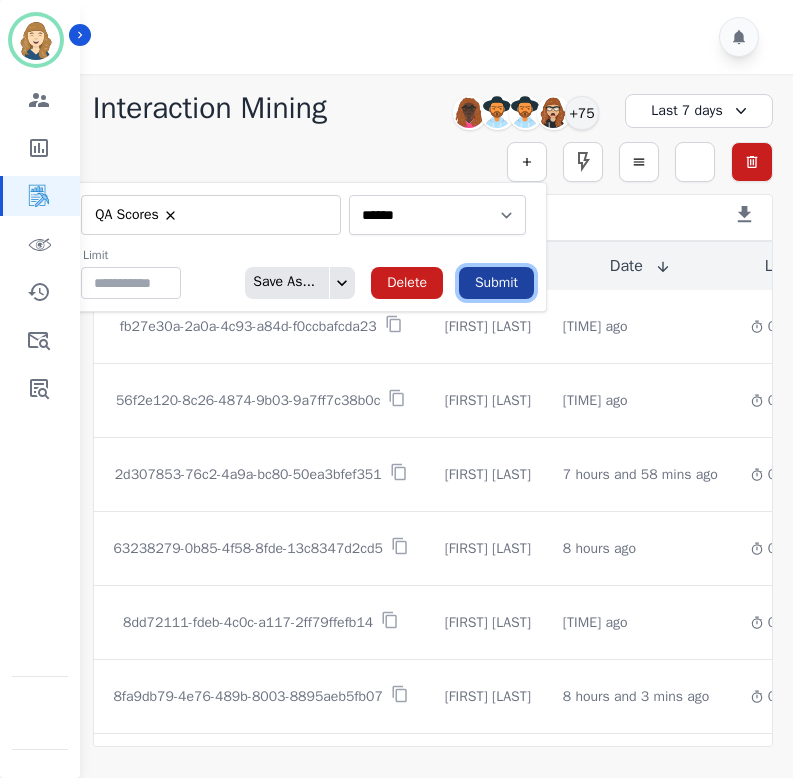 click on "Submit" at bounding box center [496, 283] 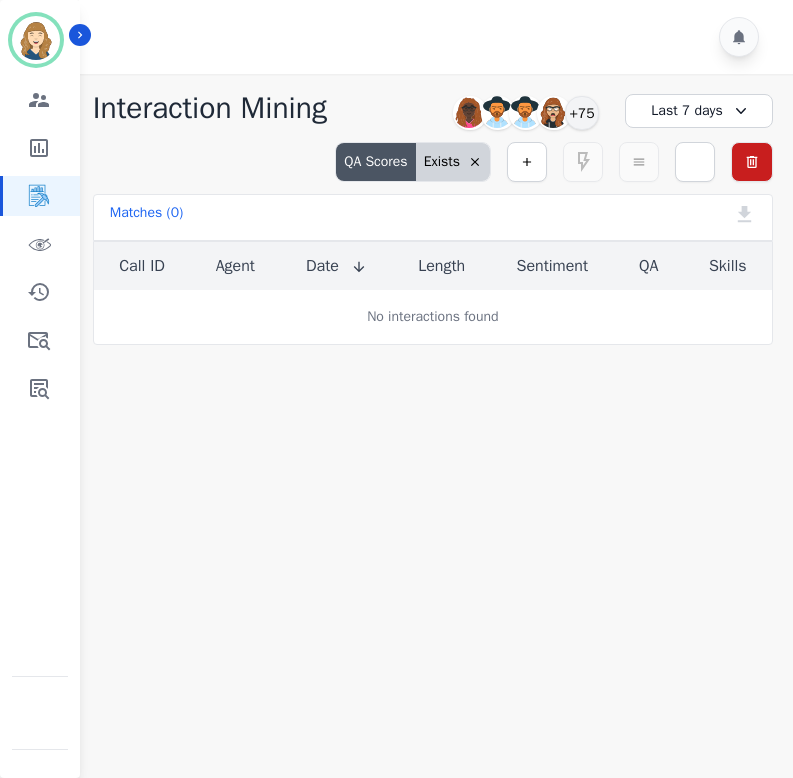 click on "Last 7 days" at bounding box center [699, 111] 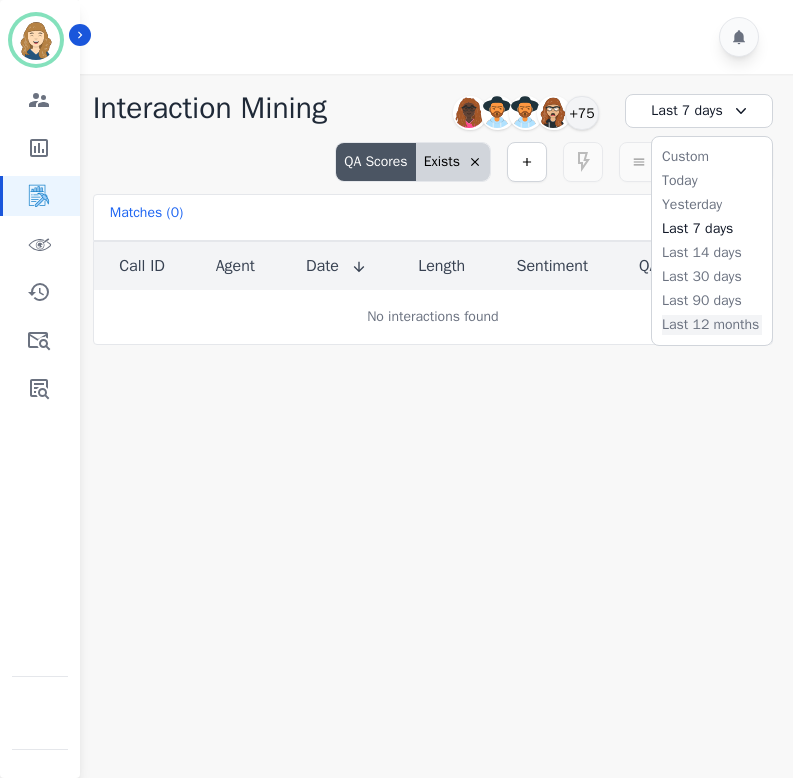 click on "Last 12 months" at bounding box center (712, 325) 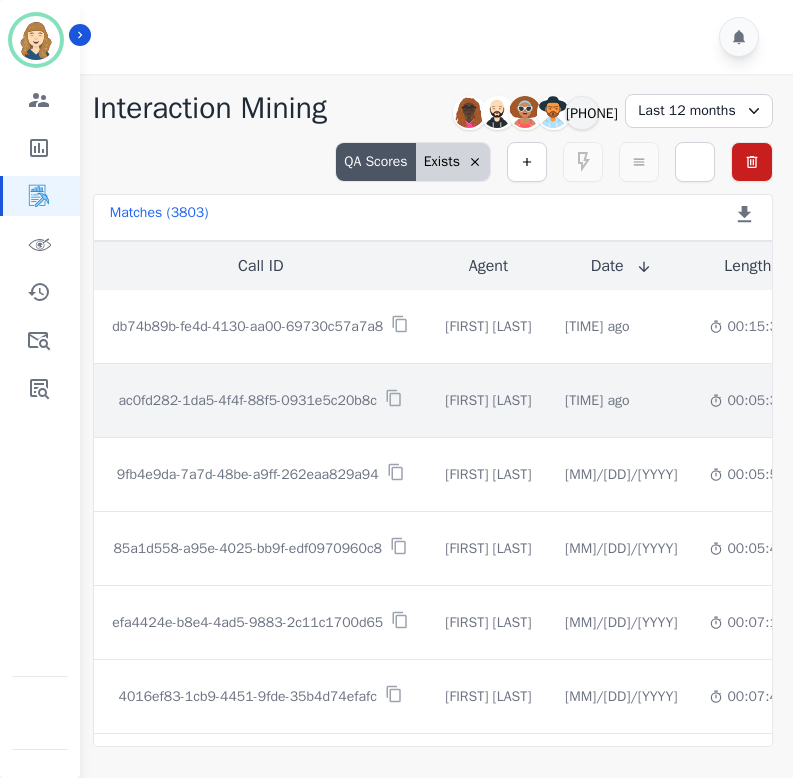 scroll, scrollTop: 0, scrollLeft: 57, axis: horizontal 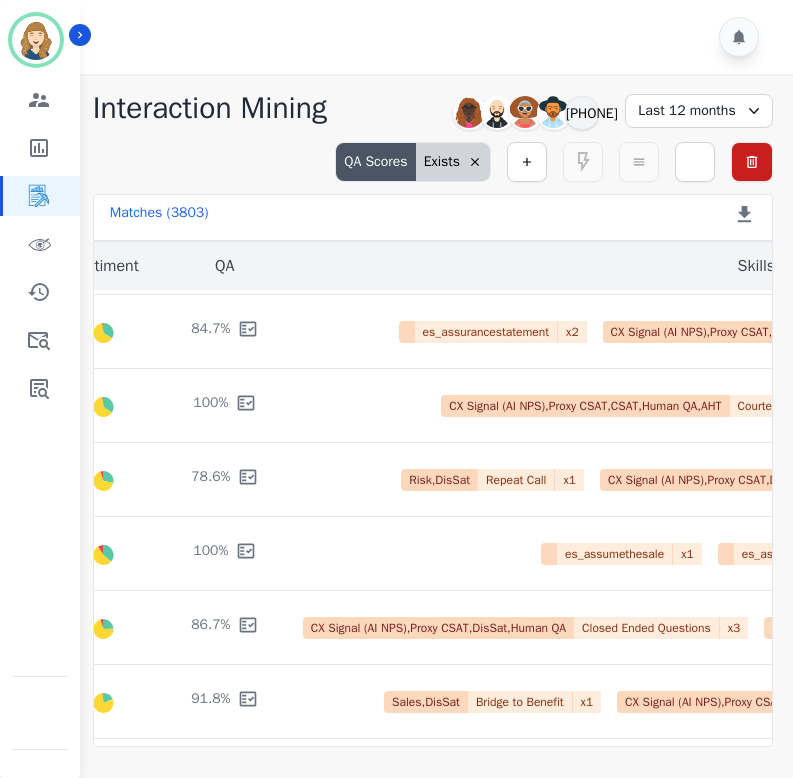 click on "Last 12 months" at bounding box center (699, 111) 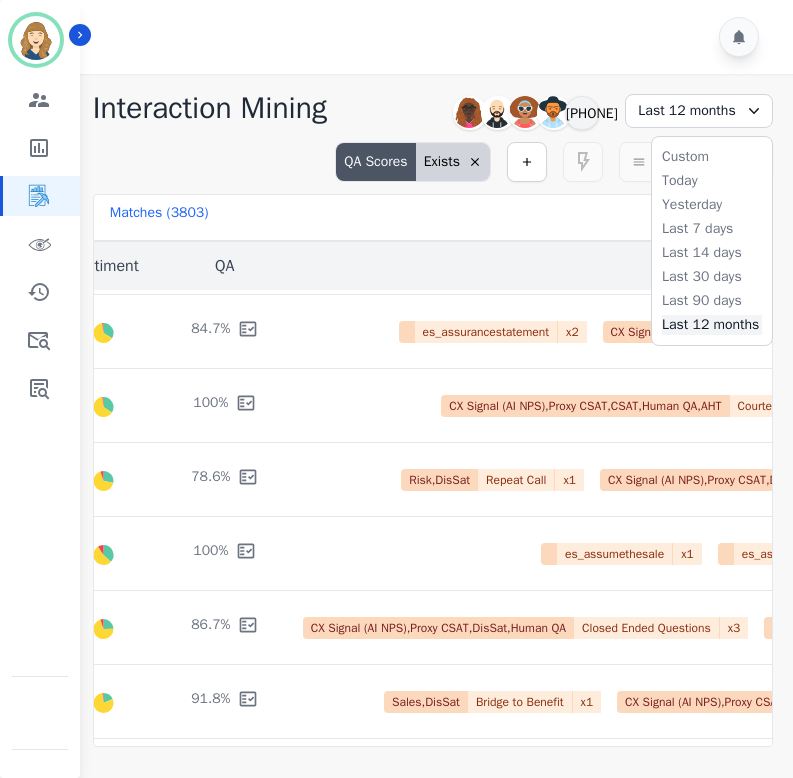 click on "Last 12 months" at bounding box center [712, 325] 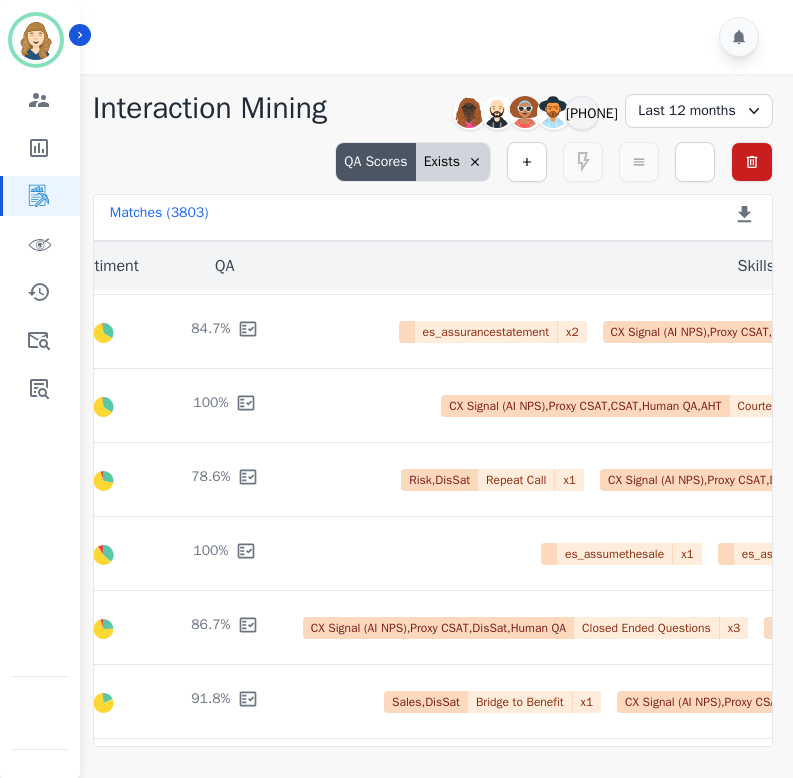 click on "Last 12 months" at bounding box center [699, 111] 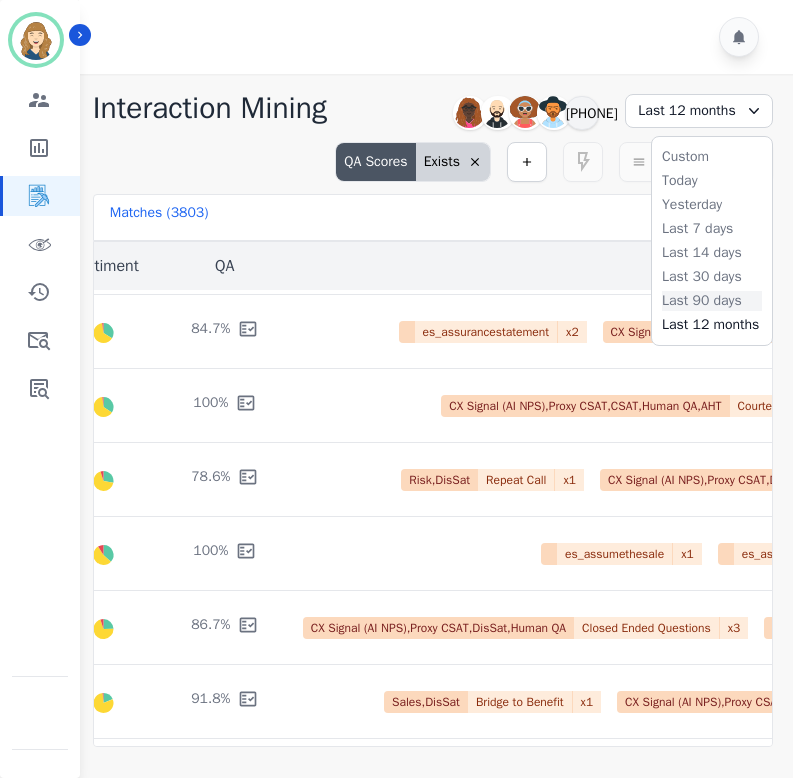 click on "Last 90 days" at bounding box center [712, 301] 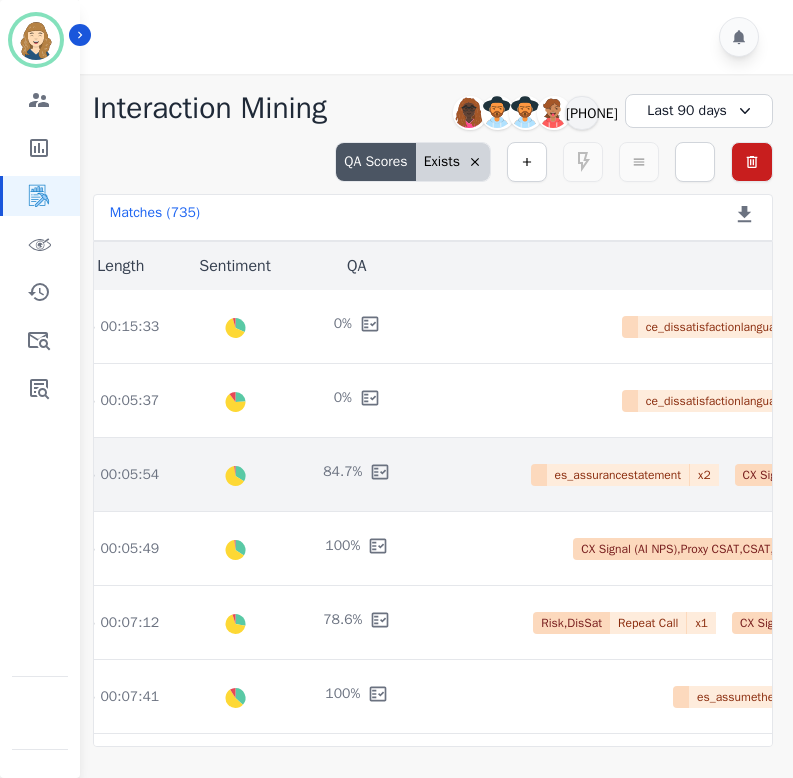 scroll, scrollTop: 0, scrollLeft: 700, axis: horizontal 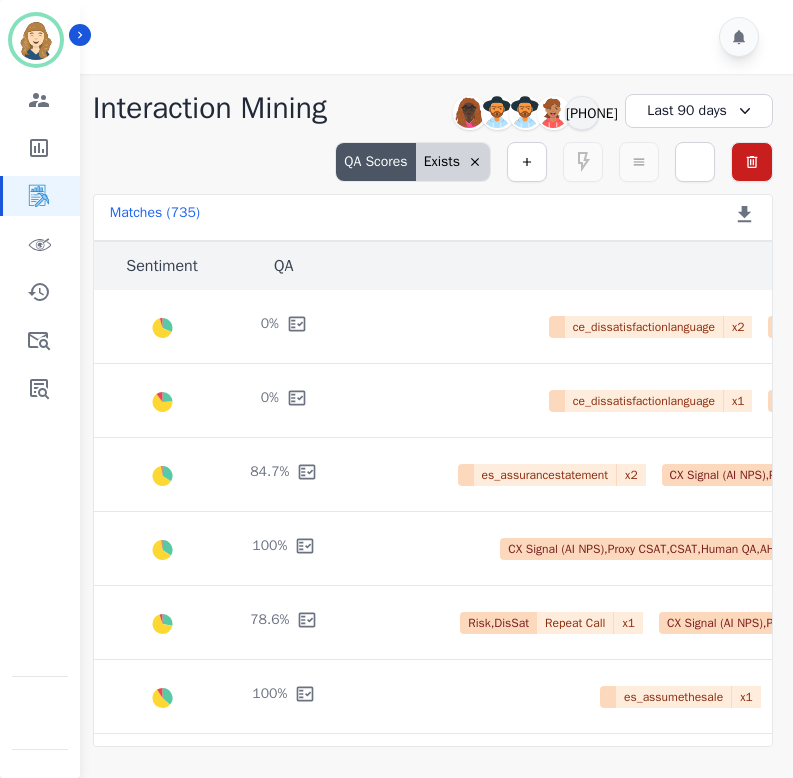 click on "Last 90 days" at bounding box center [699, 111] 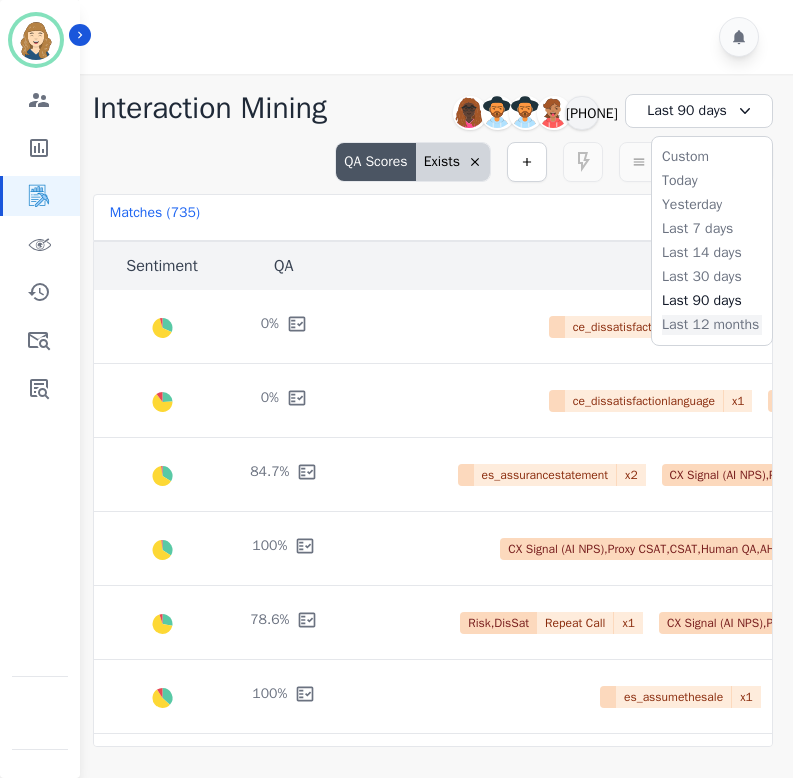 click on "Last 12 months" at bounding box center [712, 325] 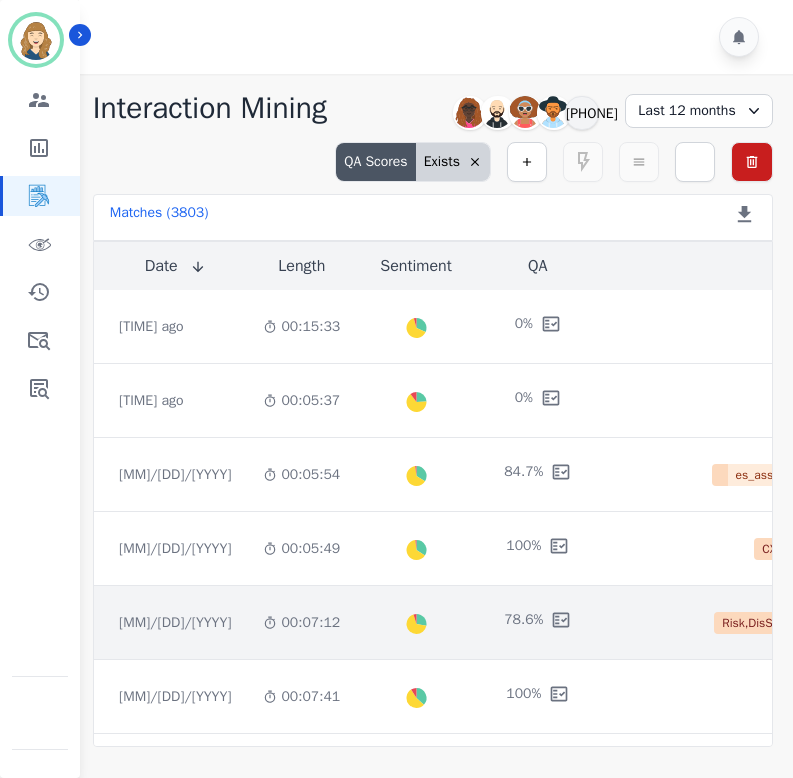 scroll, scrollTop: 0, scrollLeft: 520, axis: horizontal 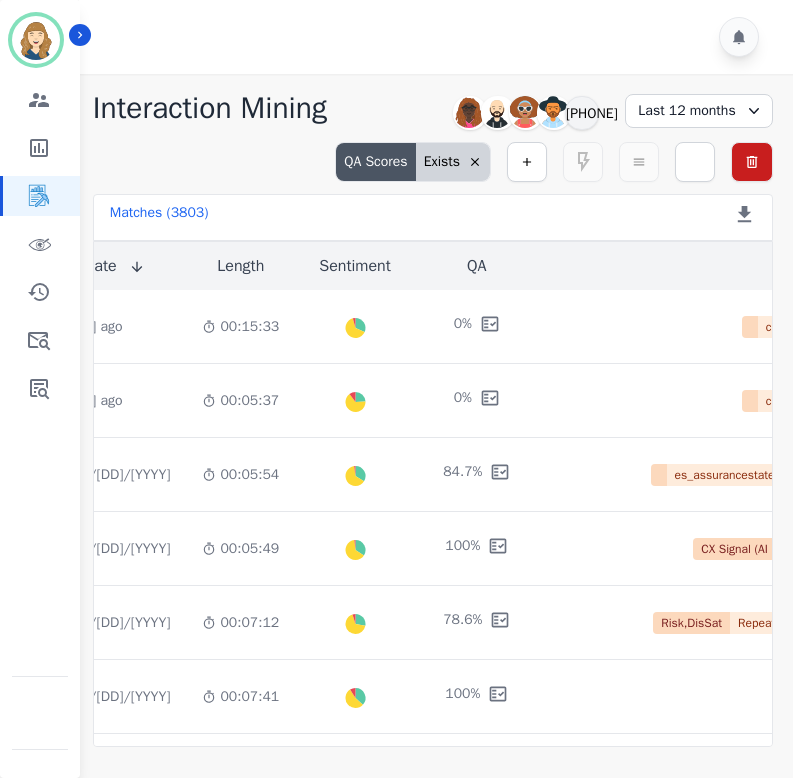 click on "Last 12 months" at bounding box center (699, 111) 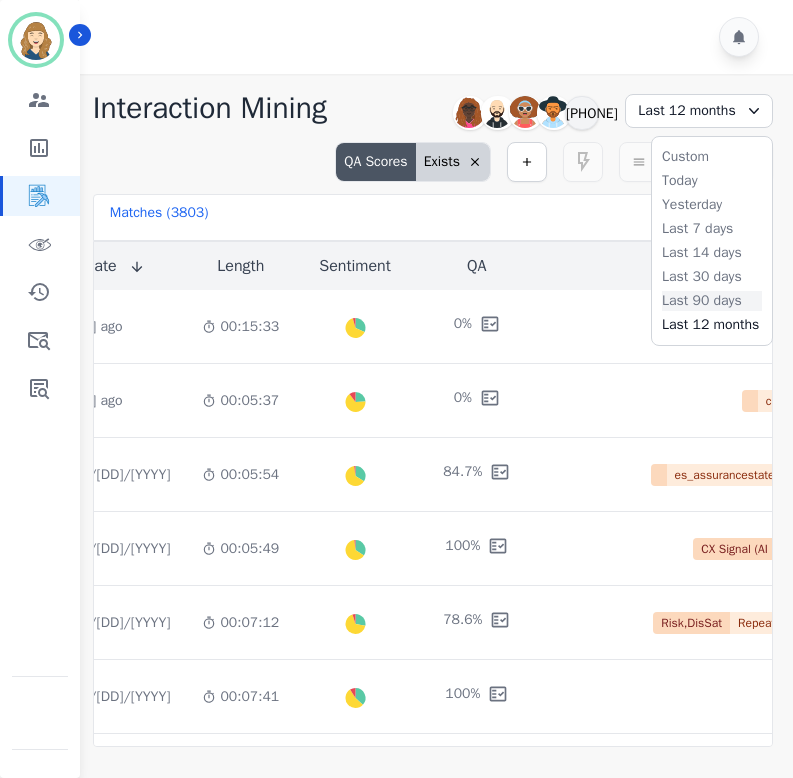 click on "Last 90 days" at bounding box center [712, 301] 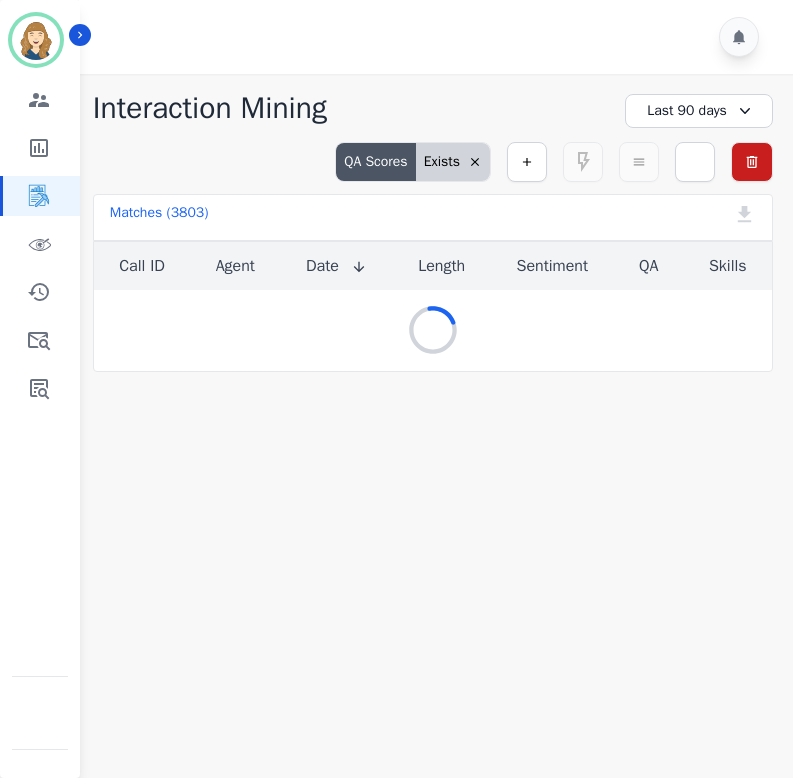 scroll, scrollTop: 0, scrollLeft: 0, axis: both 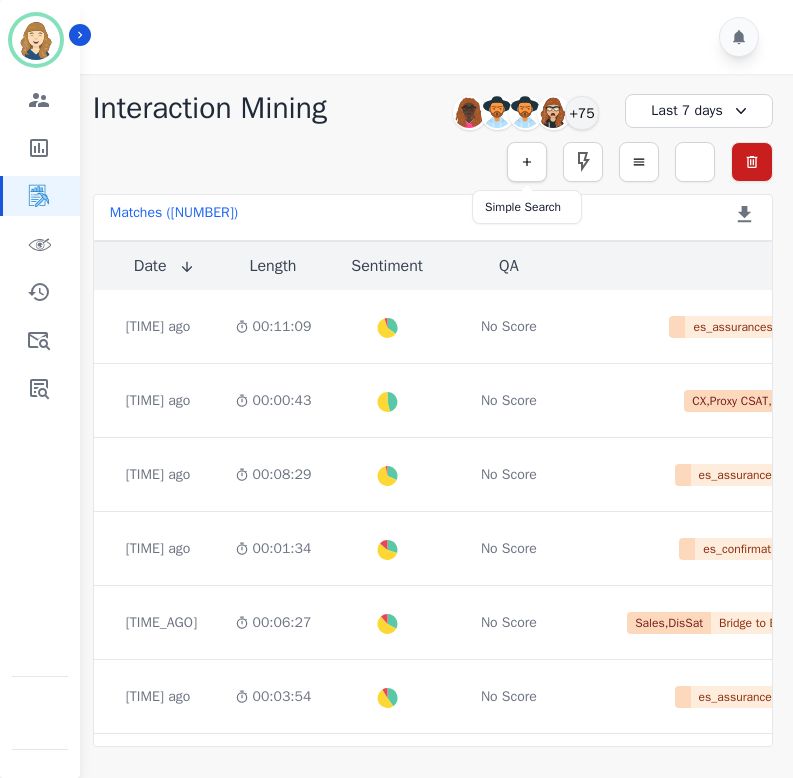 click 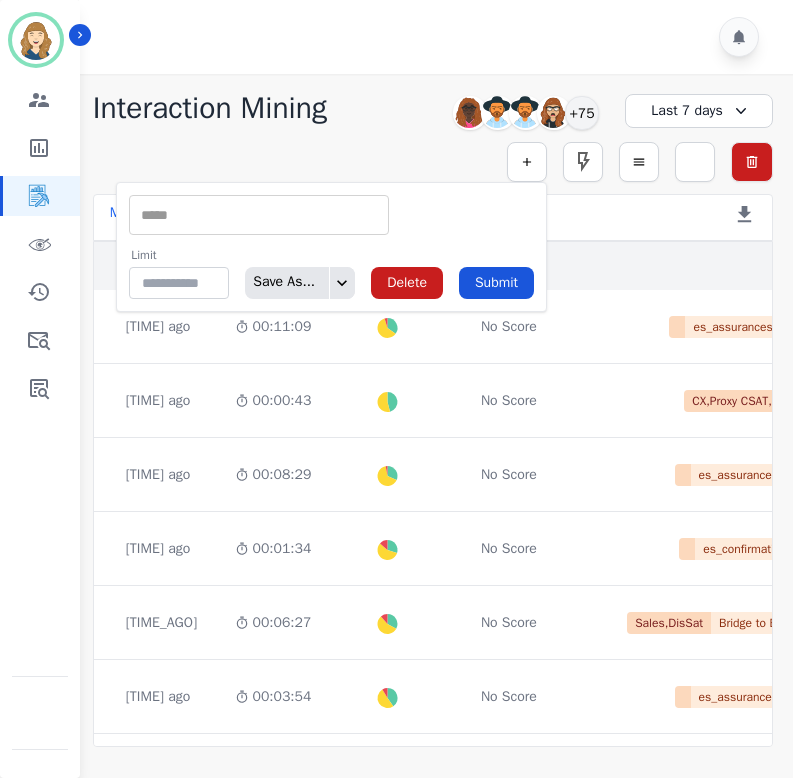 click at bounding box center (259, 215) 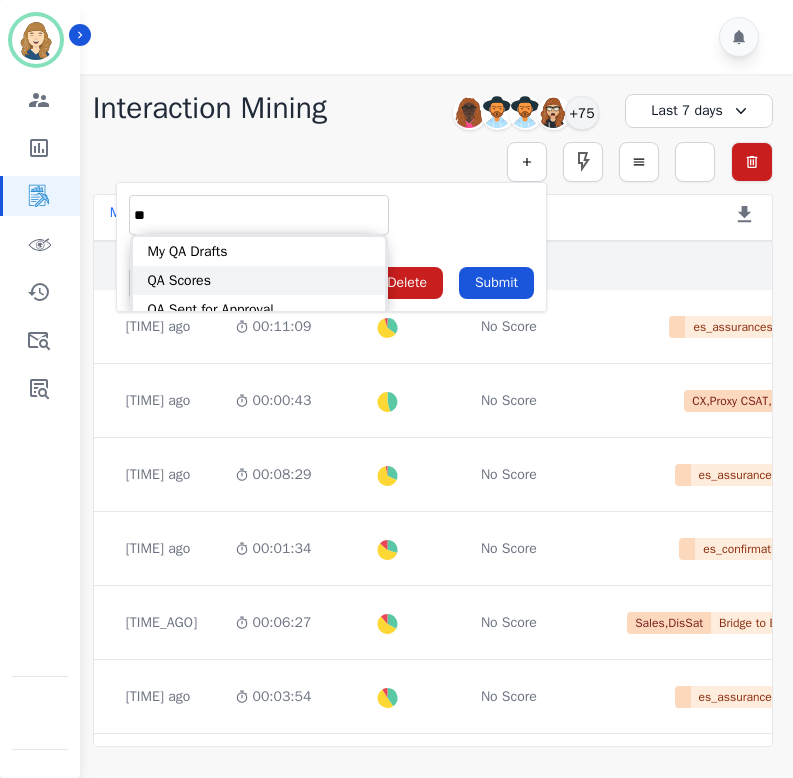 type on "**" 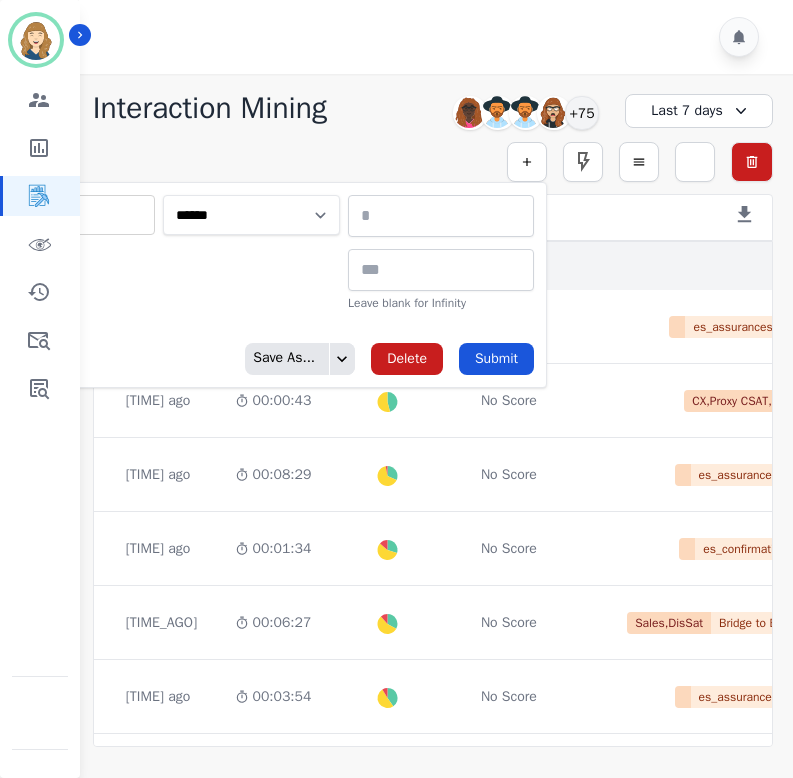 click on "**********" at bounding box center (251, 215) 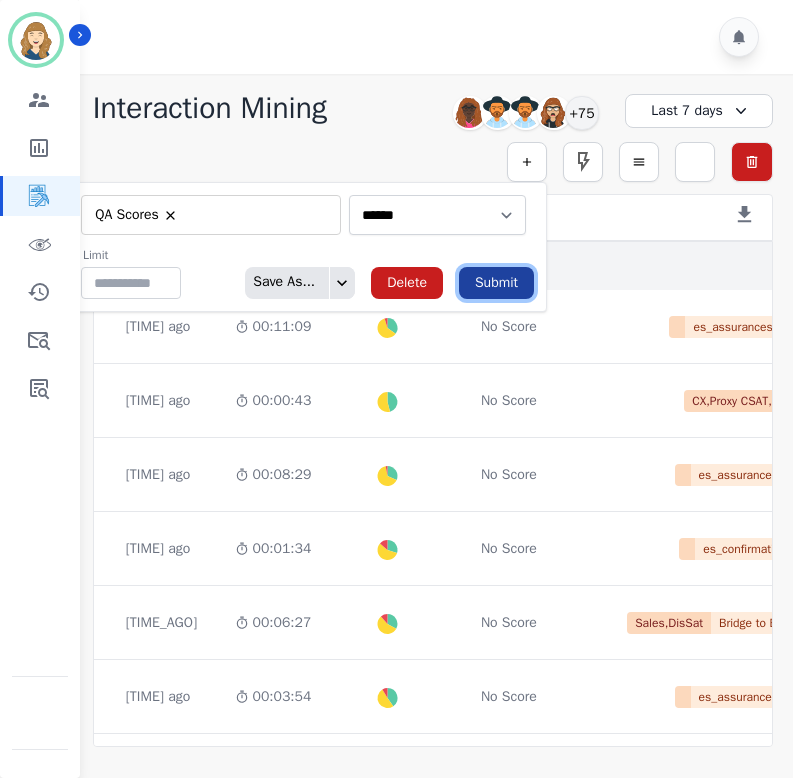 click on "Submit" at bounding box center [496, 283] 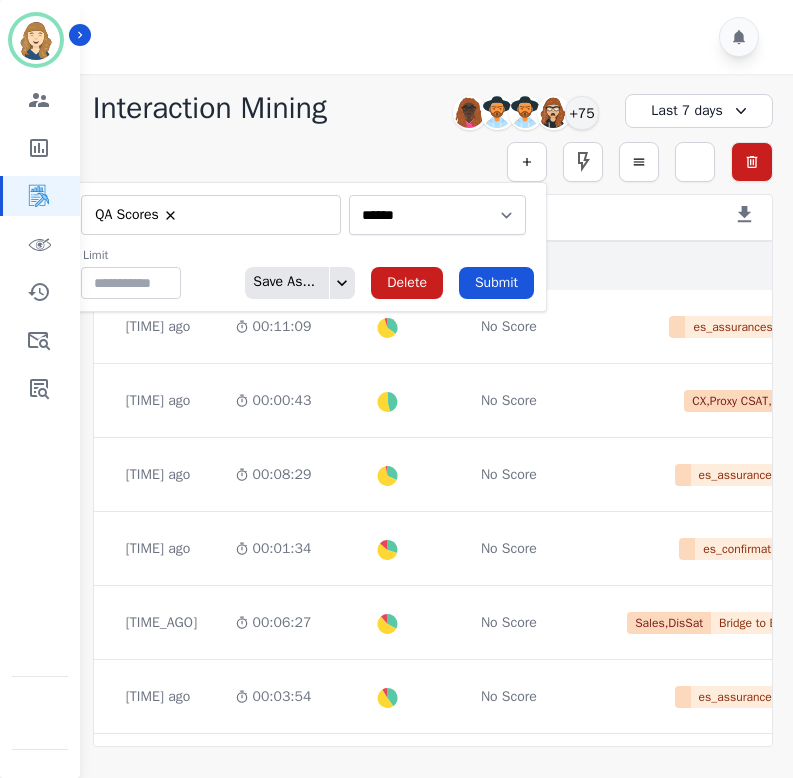 scroll, scrollTop: 0, scrollLeft: 0, axis: both 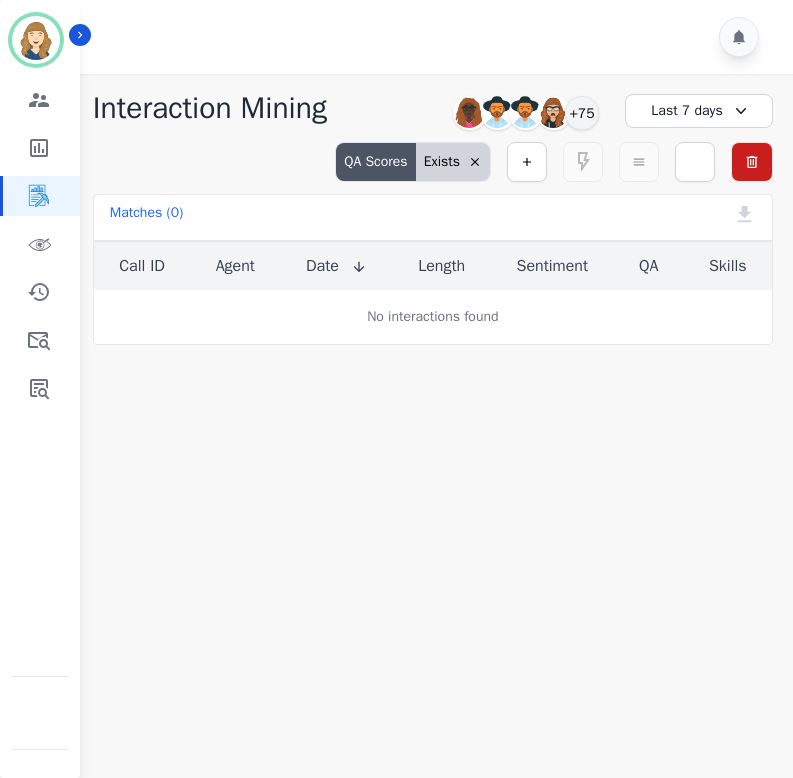 click on "Last 7 days" at bounding box center [699, 111] 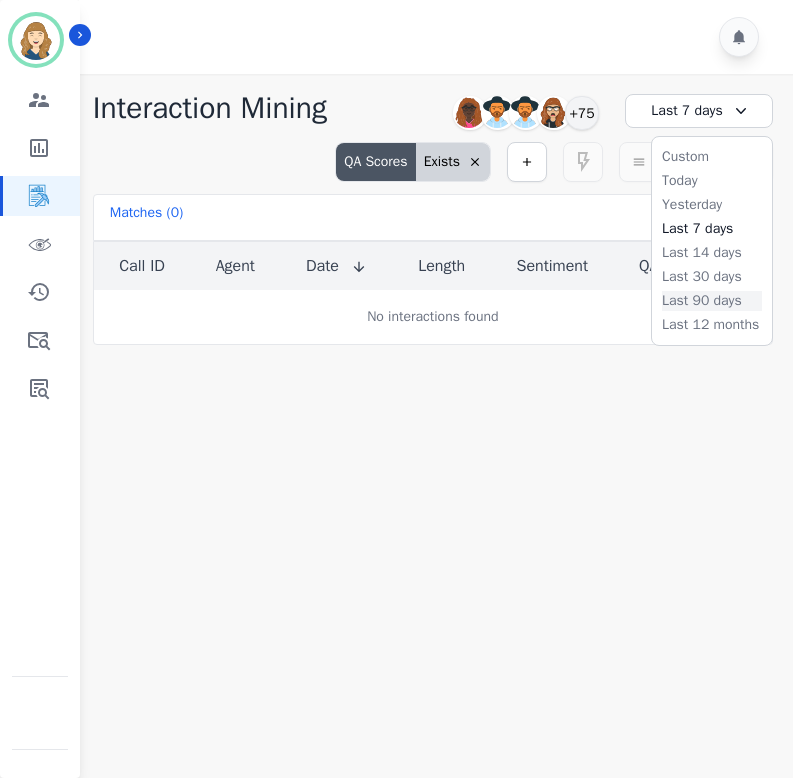 click on "Last 90 days" at bounding box center (712, 301) 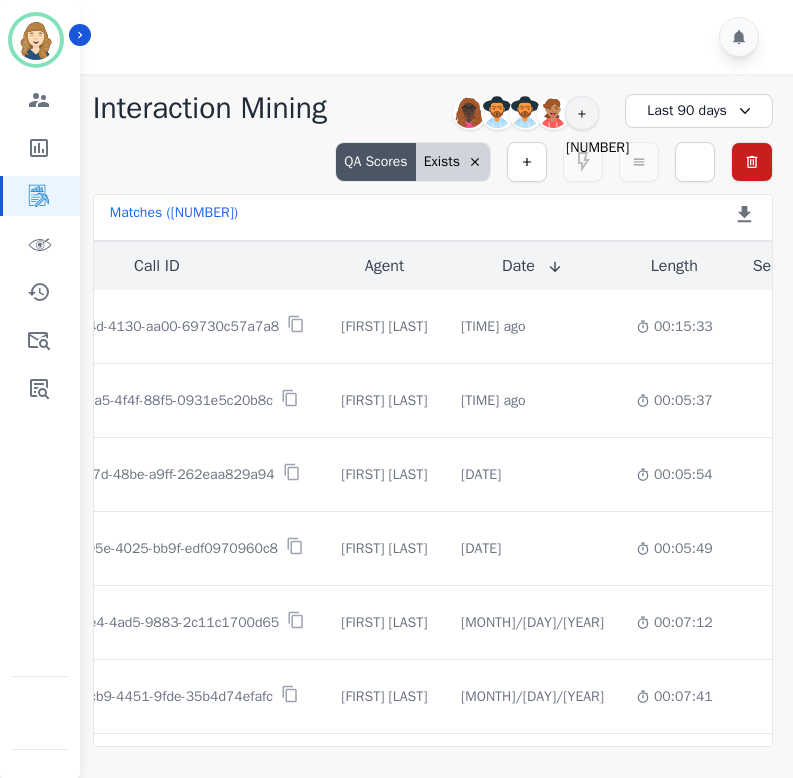 scroll, scrollTop: 0, scrollLeft: 133, axis: horizontal 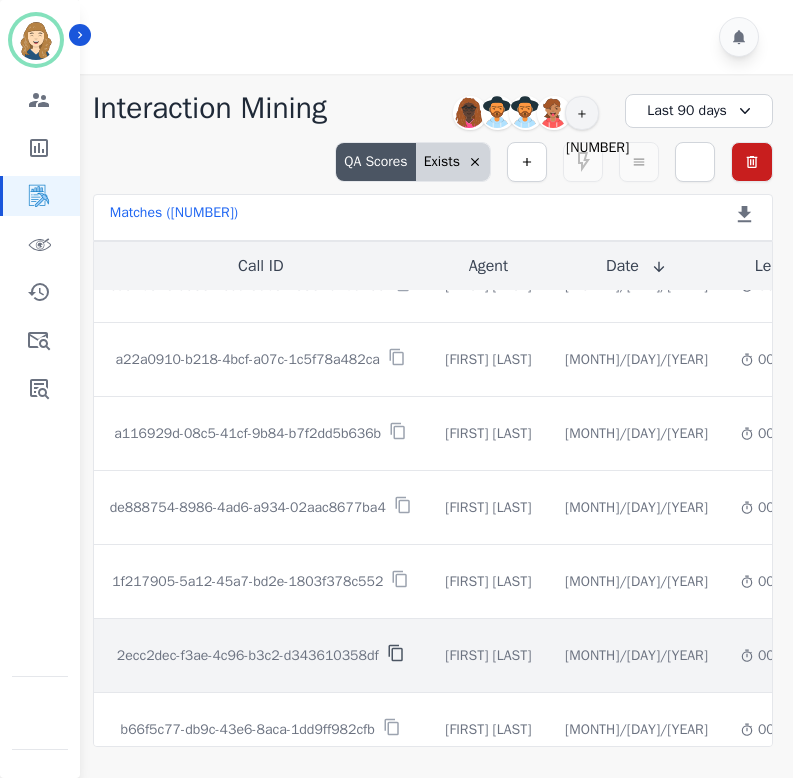 click 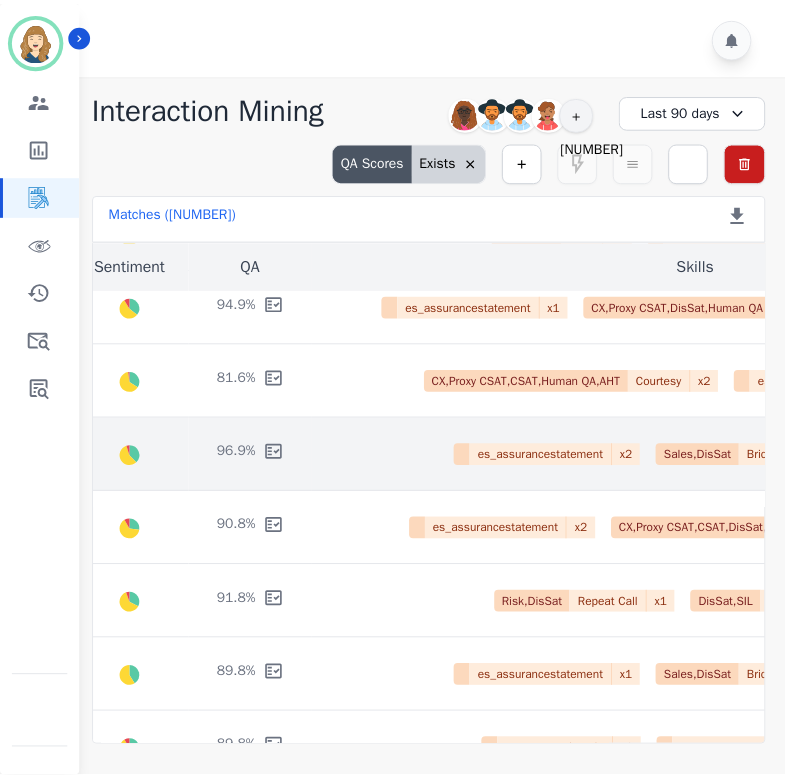 scroll, scrollTop: 760, scrollLeft: 772, axis: both 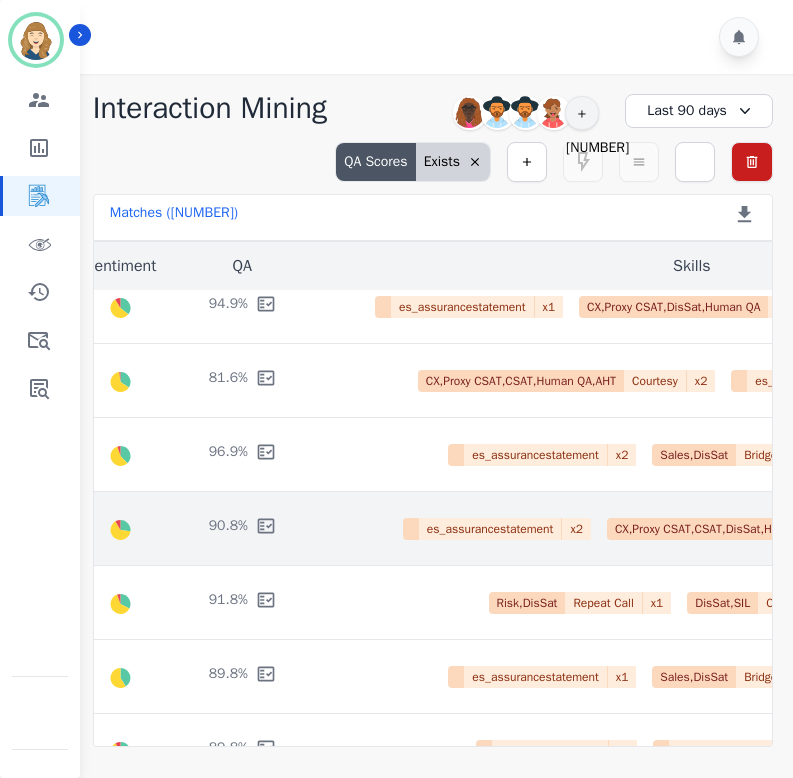 click on "es_assurancestatement   x 2   CX,Proxy CSAT,CSAT,DisSat,Human QA   Bridging   x 1   x 14   CX,Proxy CSAT,CSAT,Human QA,AHT   Courtesy   x 3   es_courtpowerwords   x 3 DisSat   Empathy   x 1 CX,Proxy CSAT,DisSat,Human QA   Interaction Closing   x 1 CX,Proxy CSAT,Sales,CSAT,Human QA,DisSat   Name Verification   x 1 CX,Proxy CSAT,Sales,DisSat,Human QA   Offer Assistance   x 1   es_offerfurtherassistance   x 6 DisSat   Branded Appreciation   x 1 CX,Proxy CSAT,DisSat,Human QA   Power Words   x 1   es_thankcallertime   x 1 CX,Proxy CSAT,Sales,DisSat,Human QA   Greeting the Customer   x 2 CX,Proxy CSAT,Risk Mitigation,Sales,DisSat,Human QA   Willingness to Assist   x 2 SIL   Willingness to Help & Assurance   x 2 CX,Proxy CSAT,Risk Mitigation,Sales,DisSat,Human QA   Cushioning Statement   x 2" at bounding box center [691, 529] 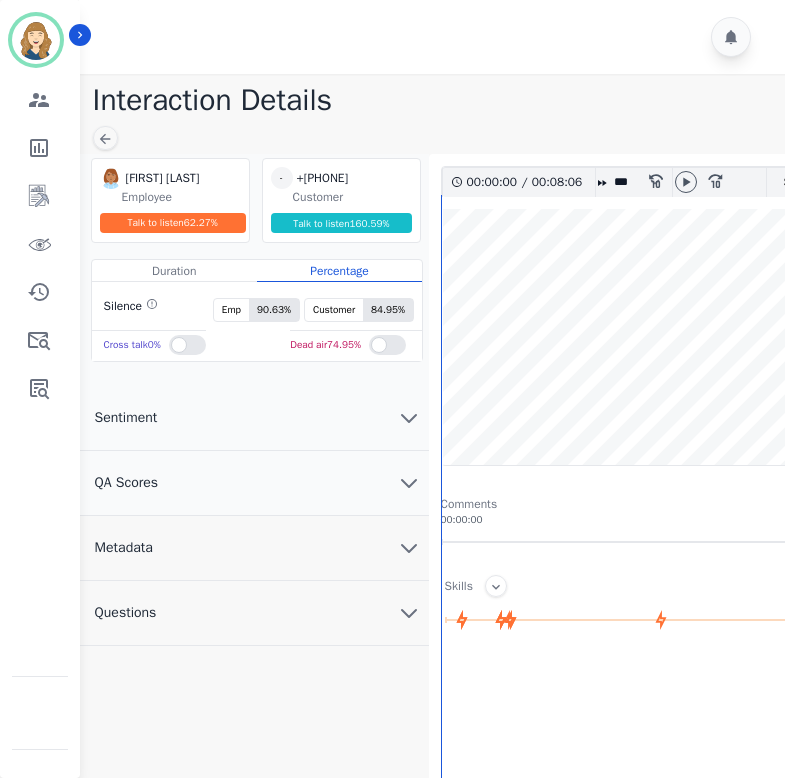 click on "QA Scores" at bounding box center (254, 483) 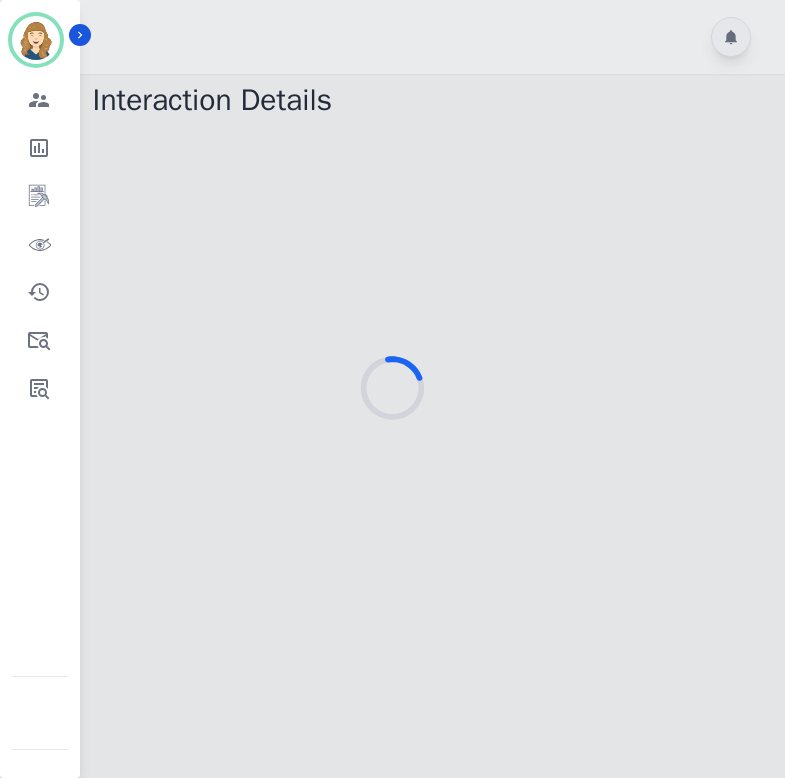 scroll, scrollTop: 0, scrollLeft: 0, axis: both 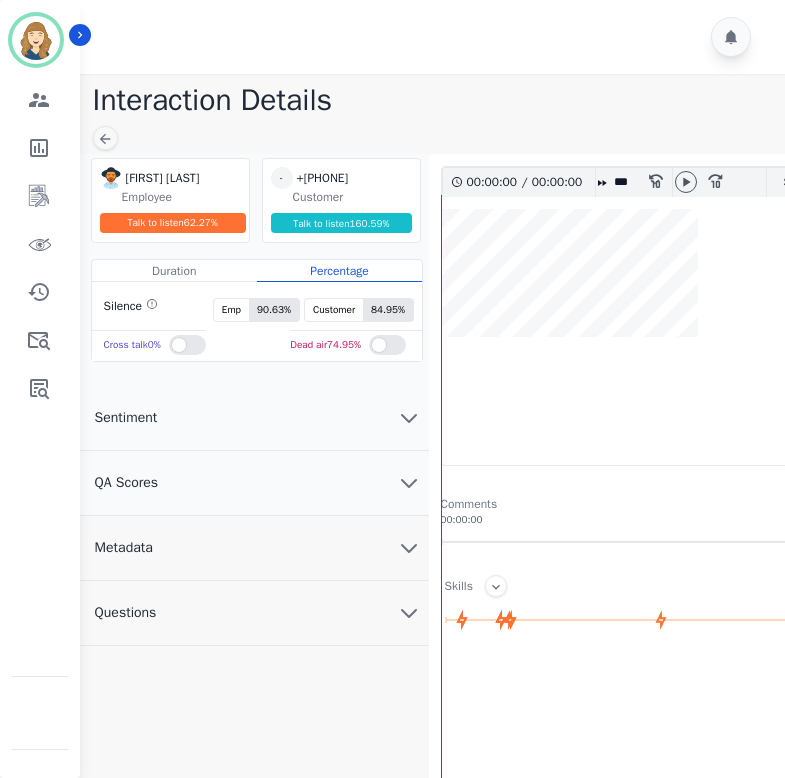 click on "QA Scores" at bounding box center (254, 483) 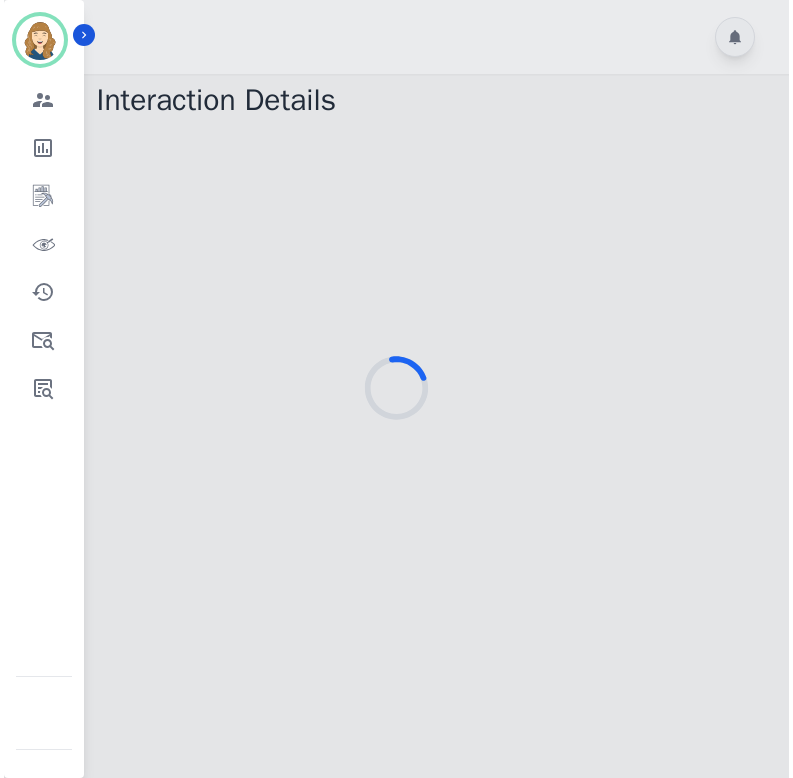 scroll, scrollTop: 0, scrollLeft: 0, axis: both 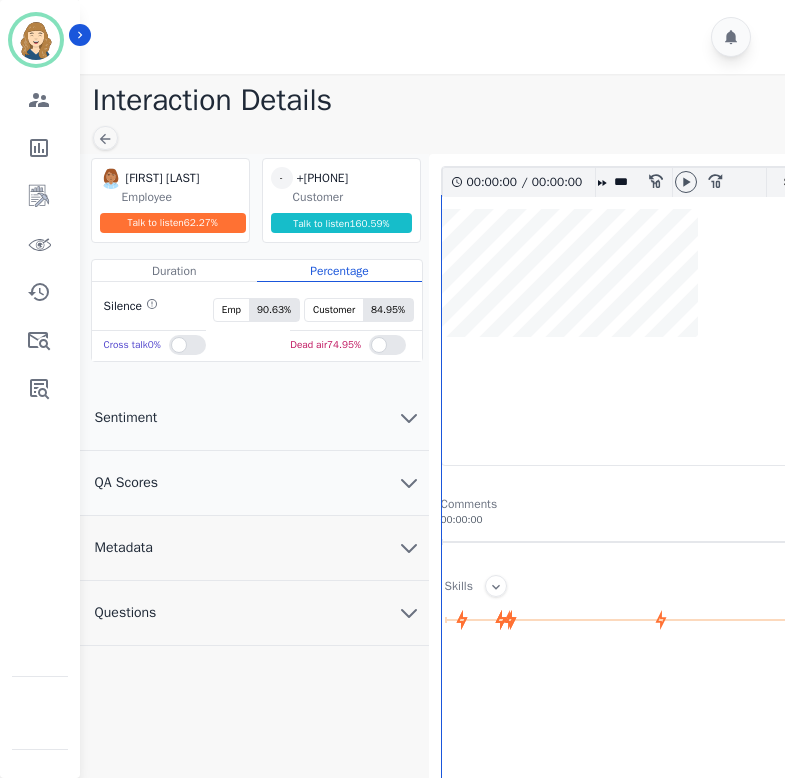 click on "QA Scores" at bounding box center (254, 483) 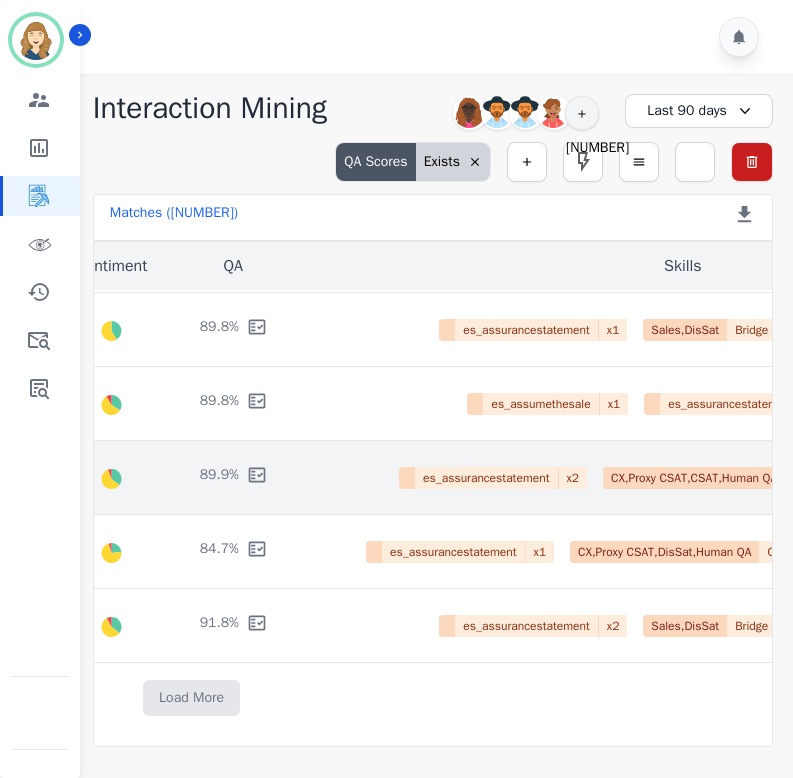 scroll, scrollTop: 1115, scrollLeft: 704, axis: both 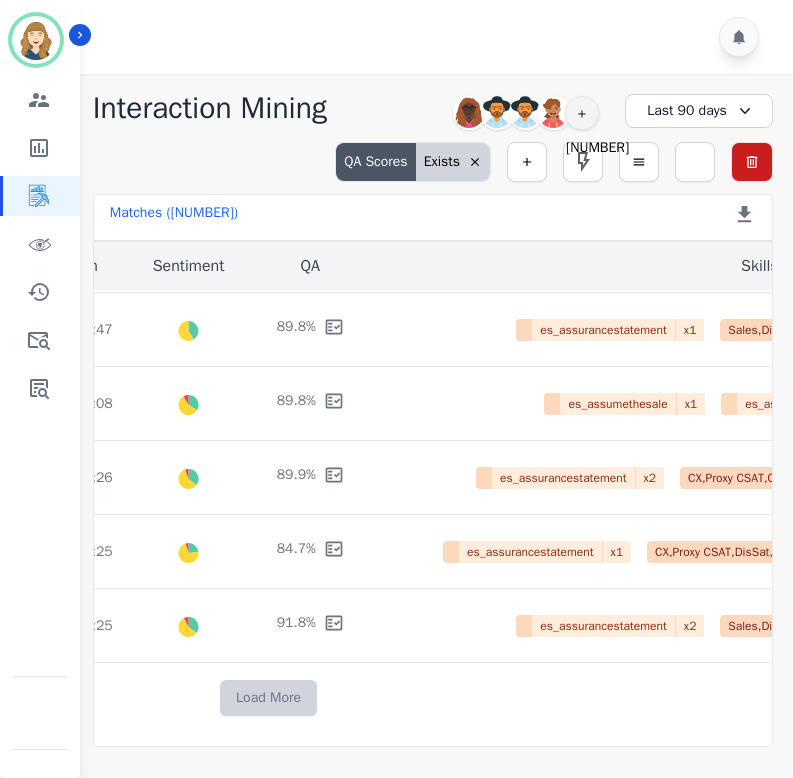 click on "Load More" at bounding box center (268, 698) 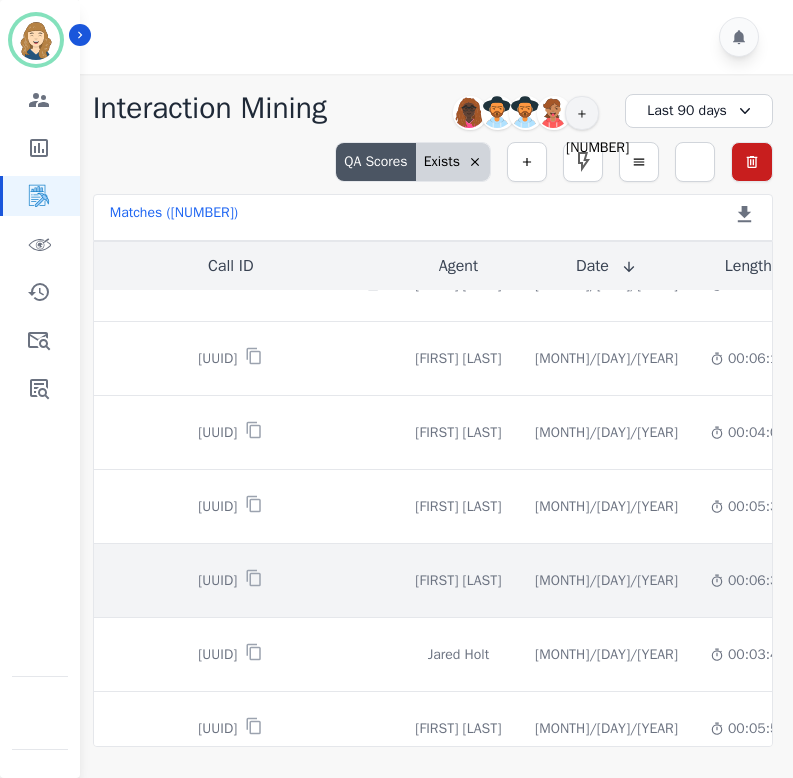 scroll, scrollTop: 1744, scrollLeft: 0, axis: vertical 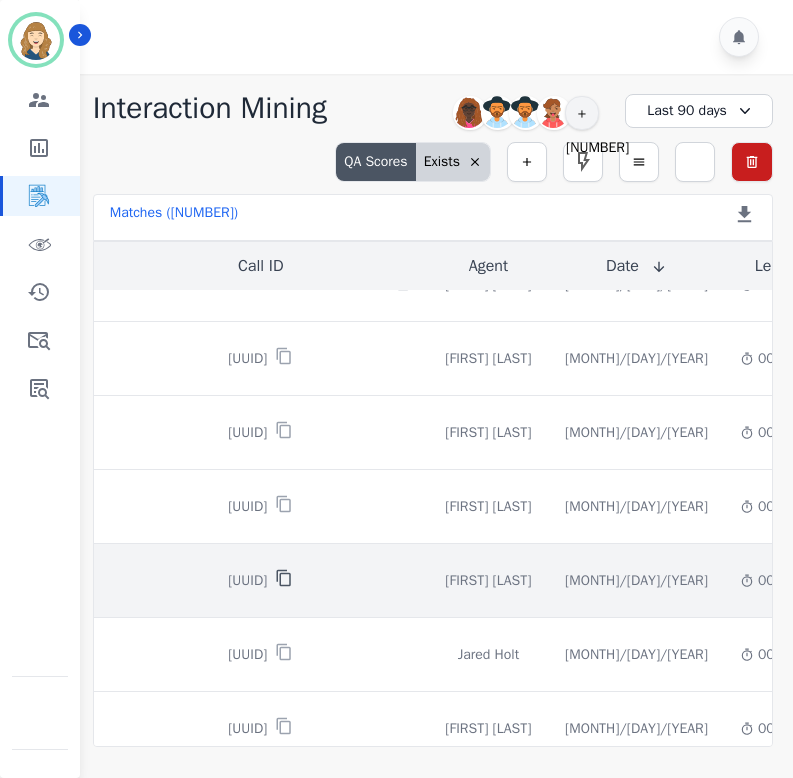 click 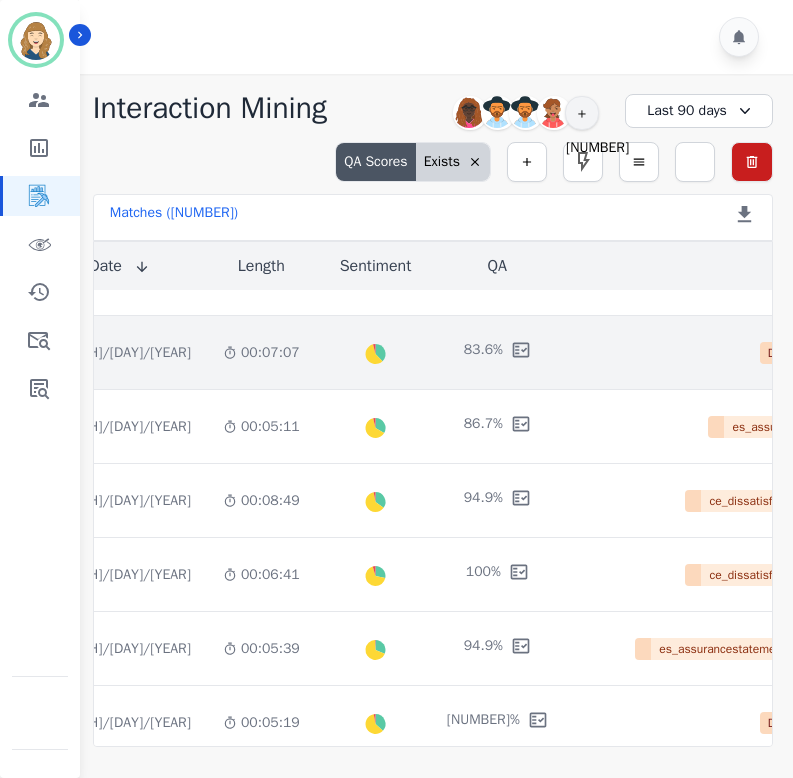 scroll, scrollTop: 2204, scrollLeft: 517, axis: both 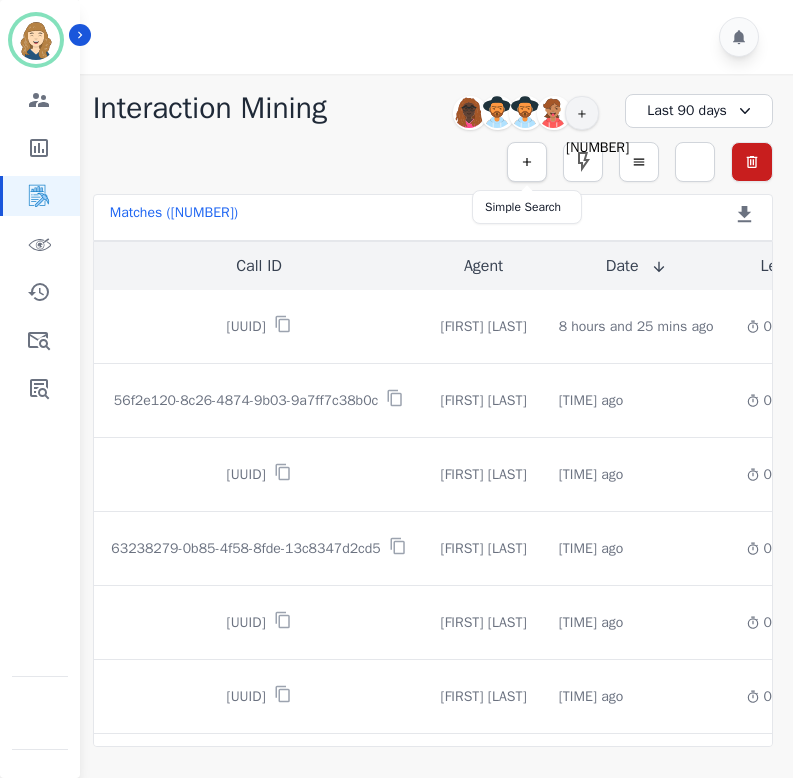 click at bounding box center (527, 162) 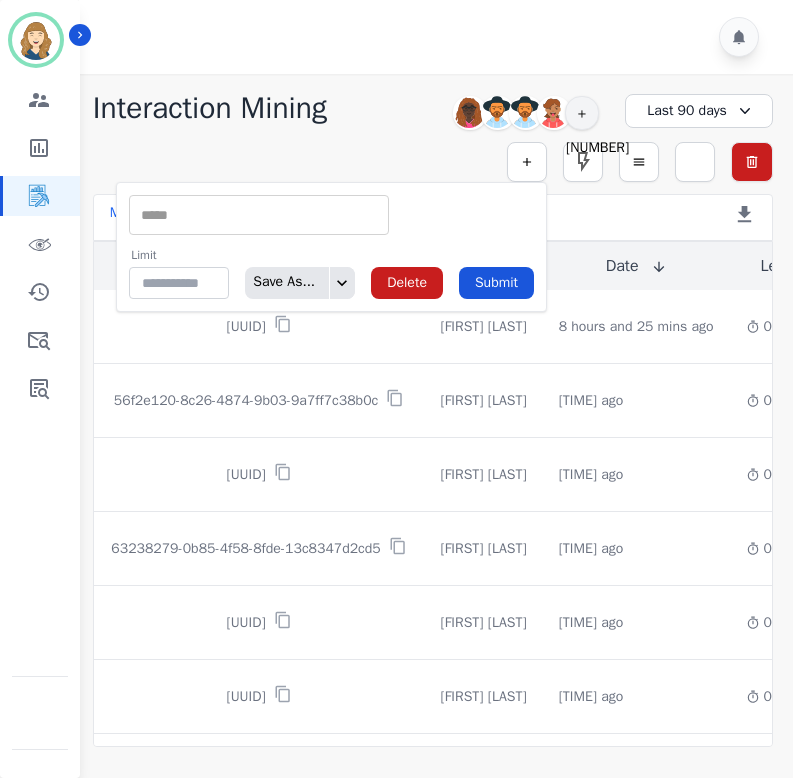 click on "**             ACW (Sec)   AGH_Lvl1   AGH_Lvl2   Emote: Apprehensive %   Silence Front (CX)   CX Phone (ANI)   Silence Rear (CX)   Cross talk %   Csat Score   Sentiment Overall (CX)   WPM (CX)   Direction   Disposition (ACD)   Silence Front (EMP)   Silence Rear (EMP)   Sentiment Overall (EMP)   WPM (EMP)   Emote: Escalated %   First to Talk   Emote: Happy %         Limit   **   Save As...       Delete   Submit" at bounding box center [331, 247] 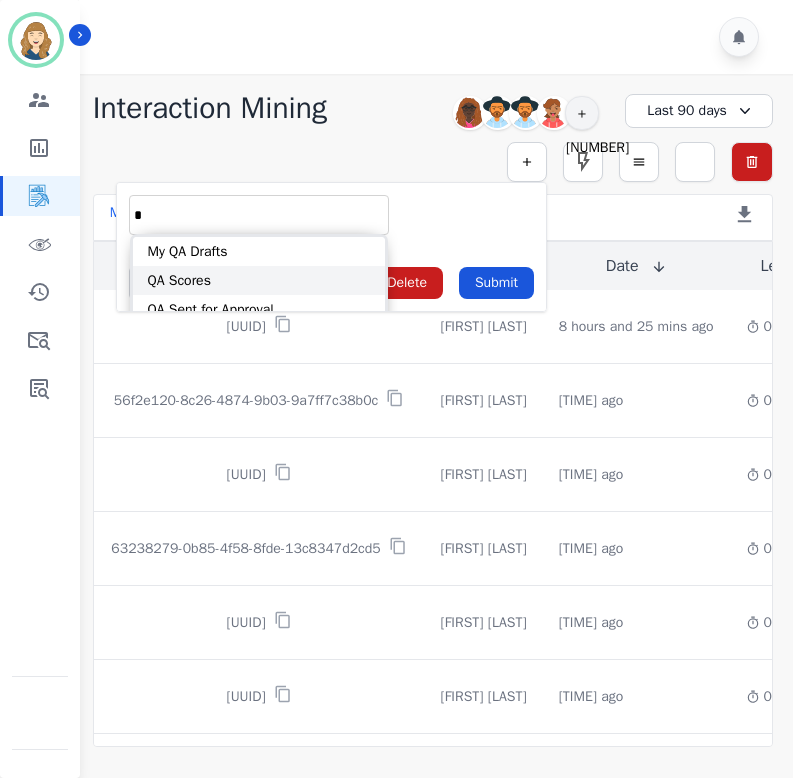 type on "*" 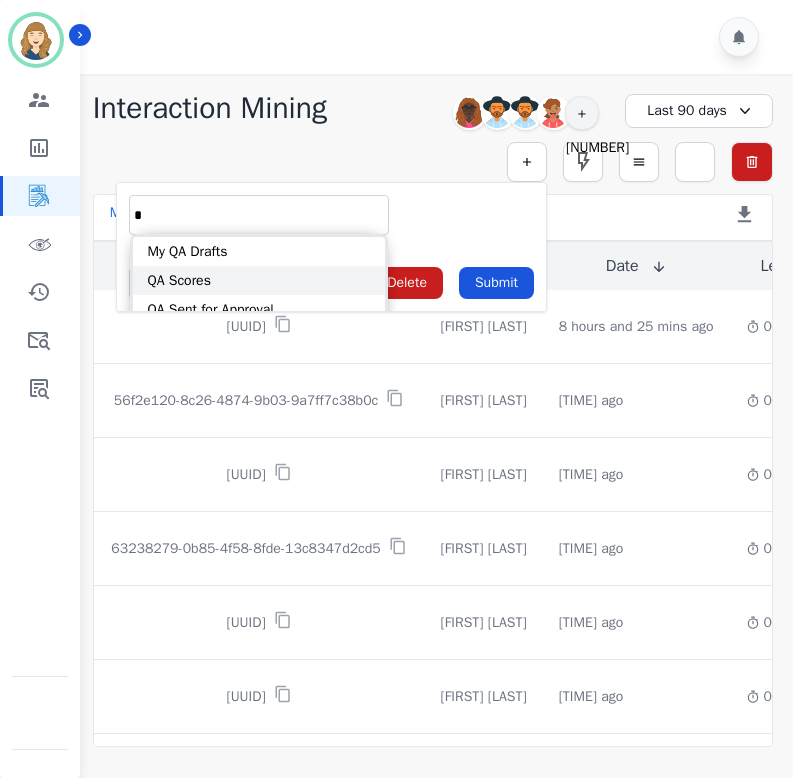 click on "QA Scores" at bounding box center (259, 280) 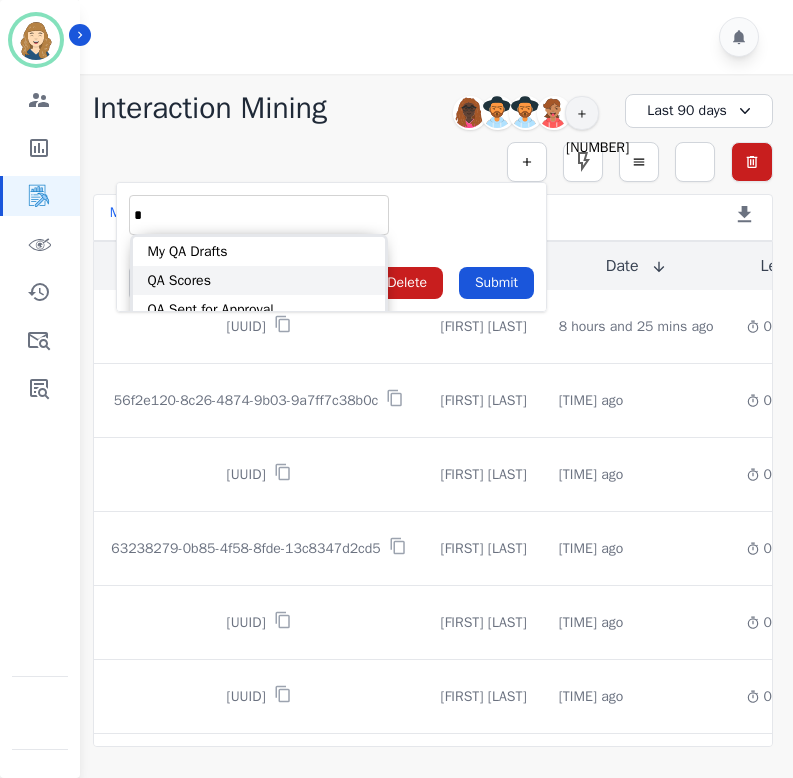 type on "**********" 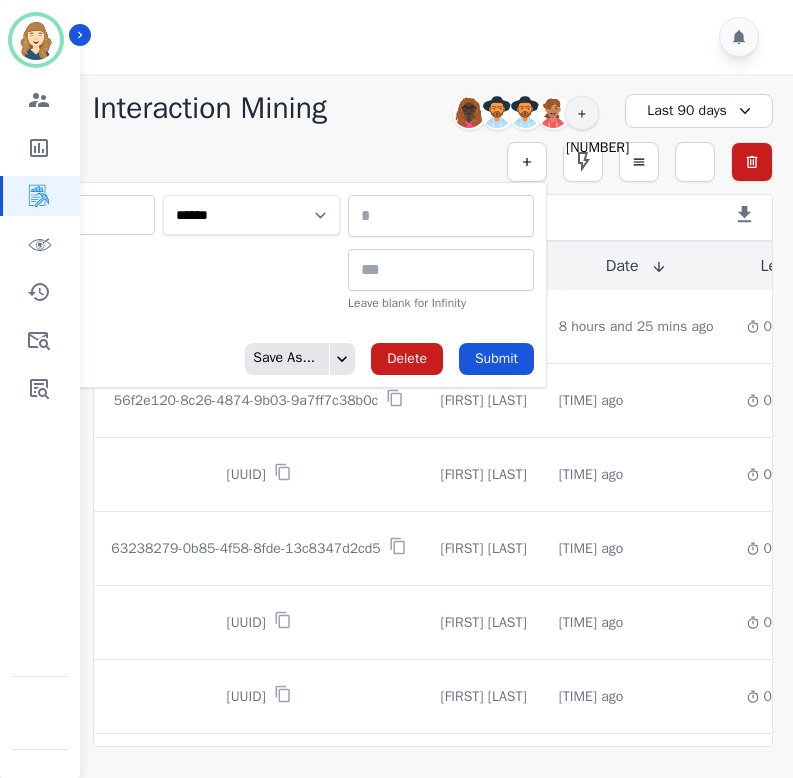 click on "**********" at bounding box center [251, 215] 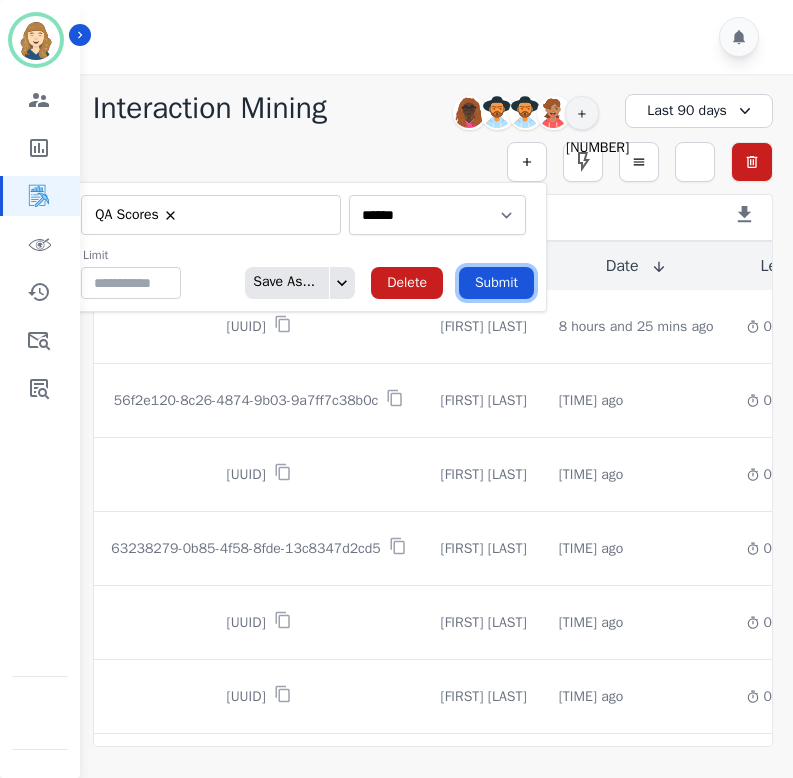 click on "Submit" at bounding box center (496, 283) 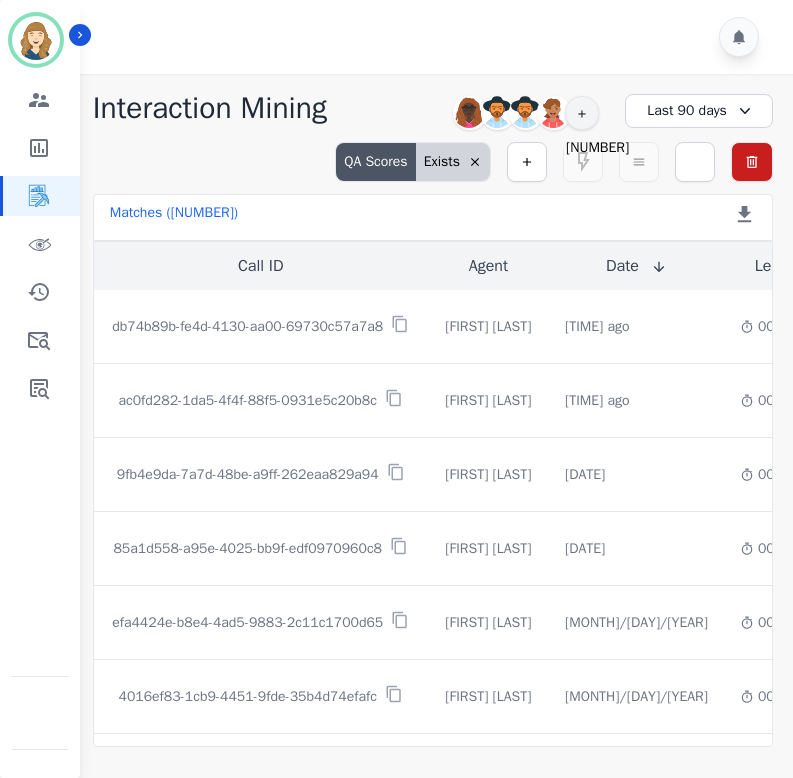 click 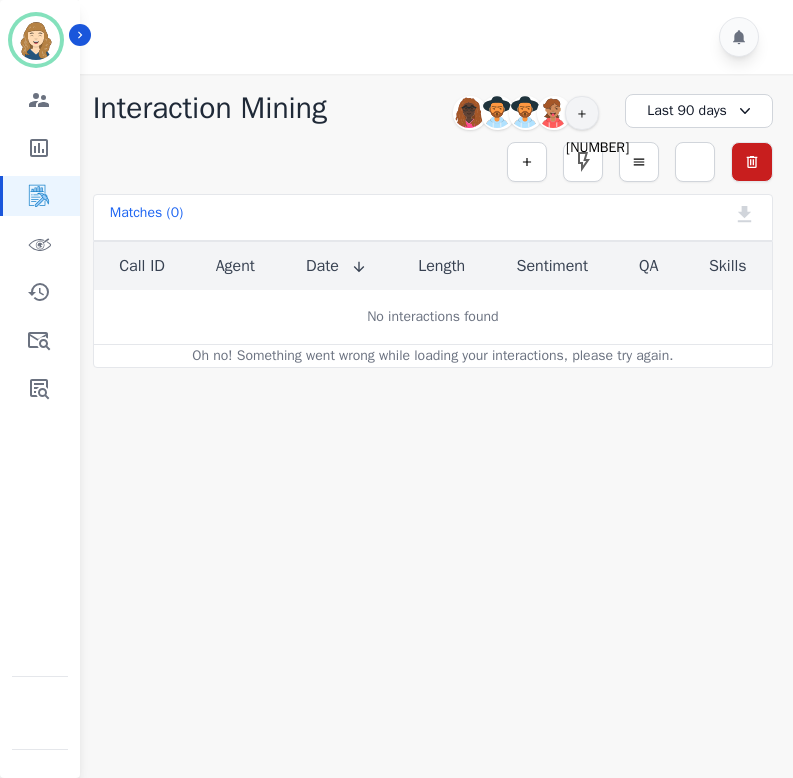 click on "Last 90 days" at bounding box center (699, 111) 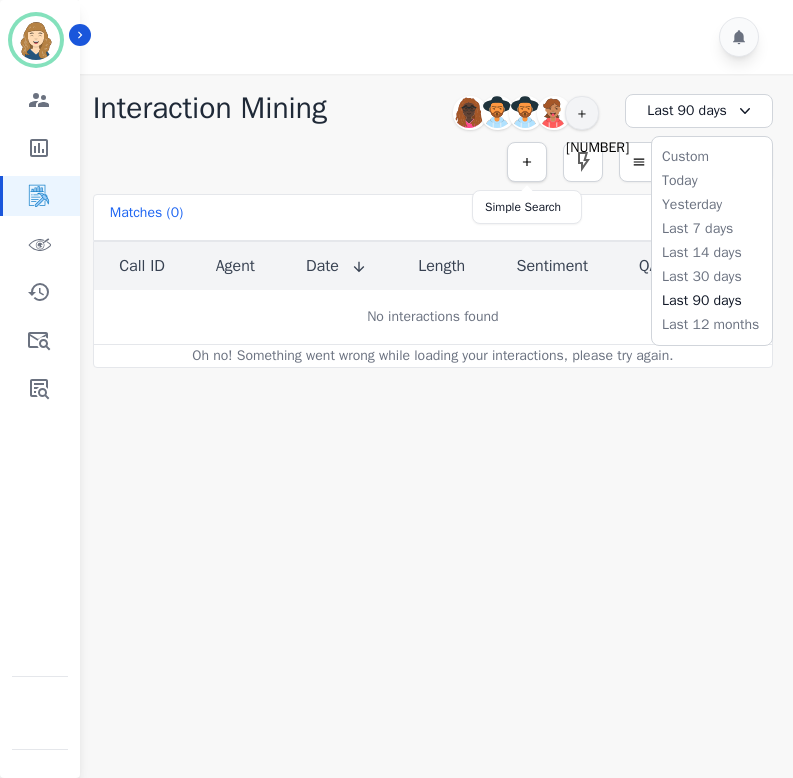 click 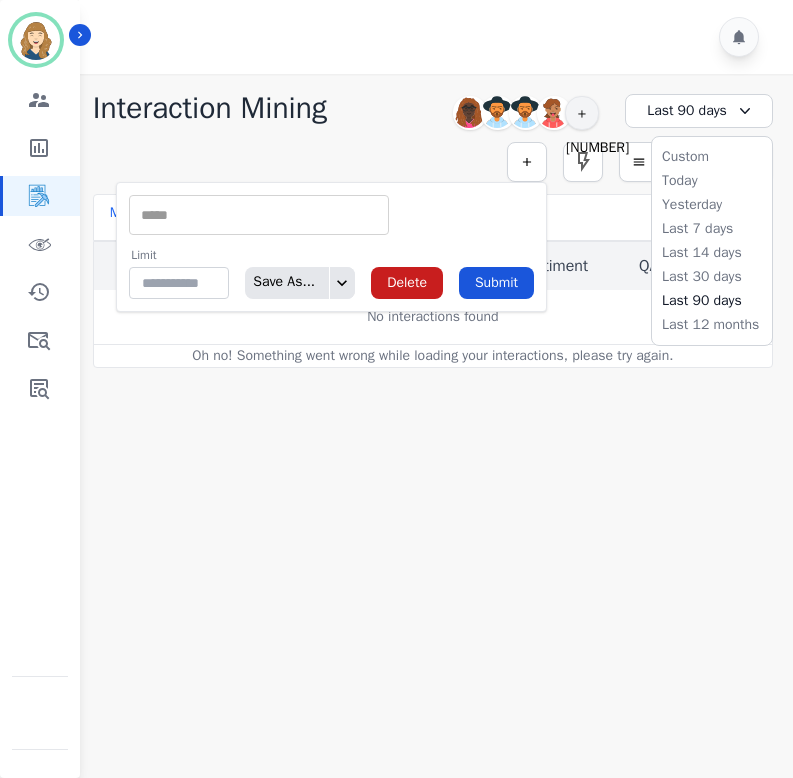 click at bounding box center (259, 215) 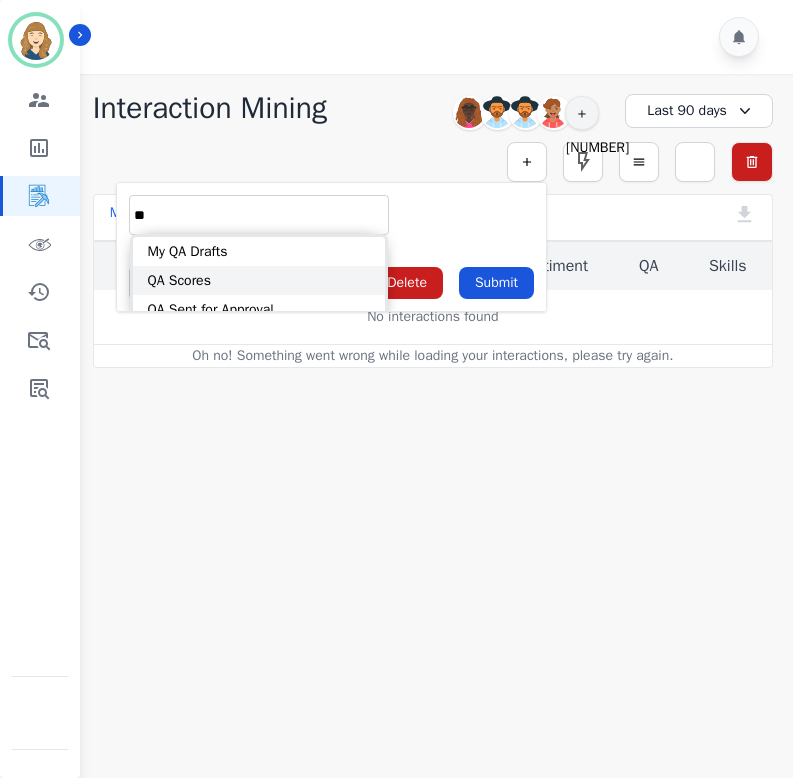 type on "**" 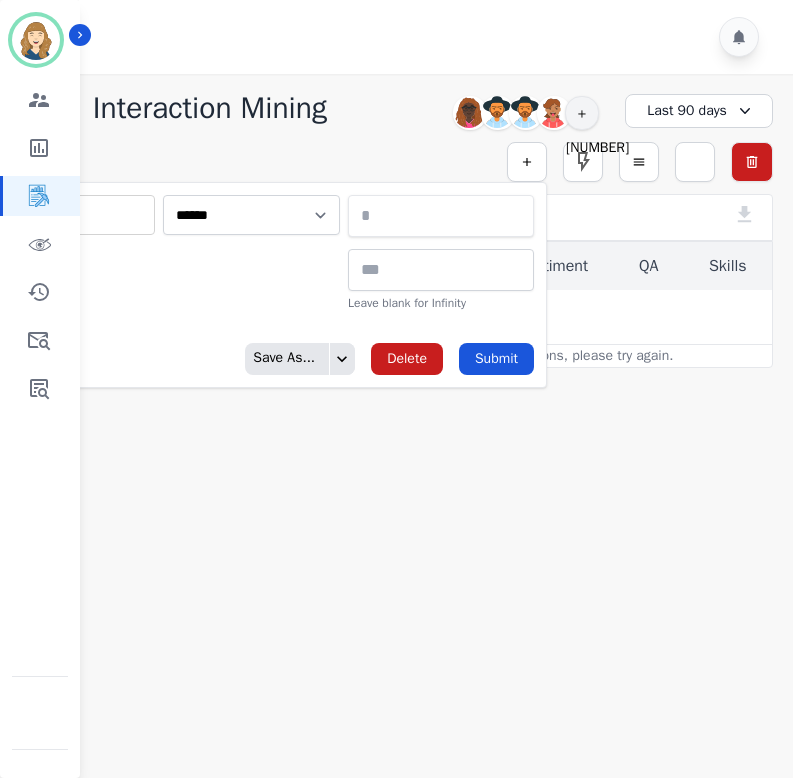 click at bounding box center [441, 216] 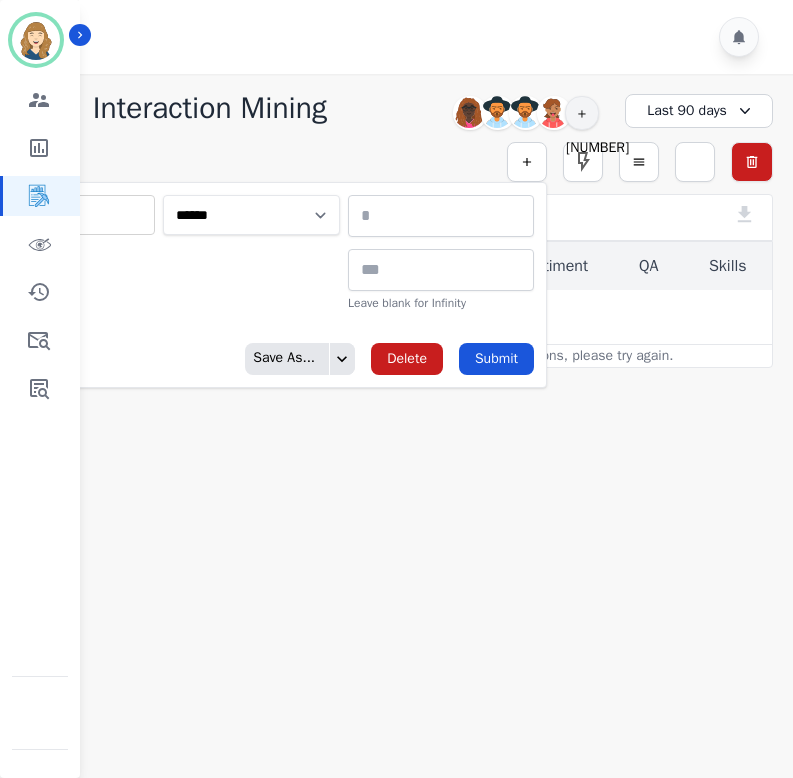 click on "**********" at bounding box center [251, 215] 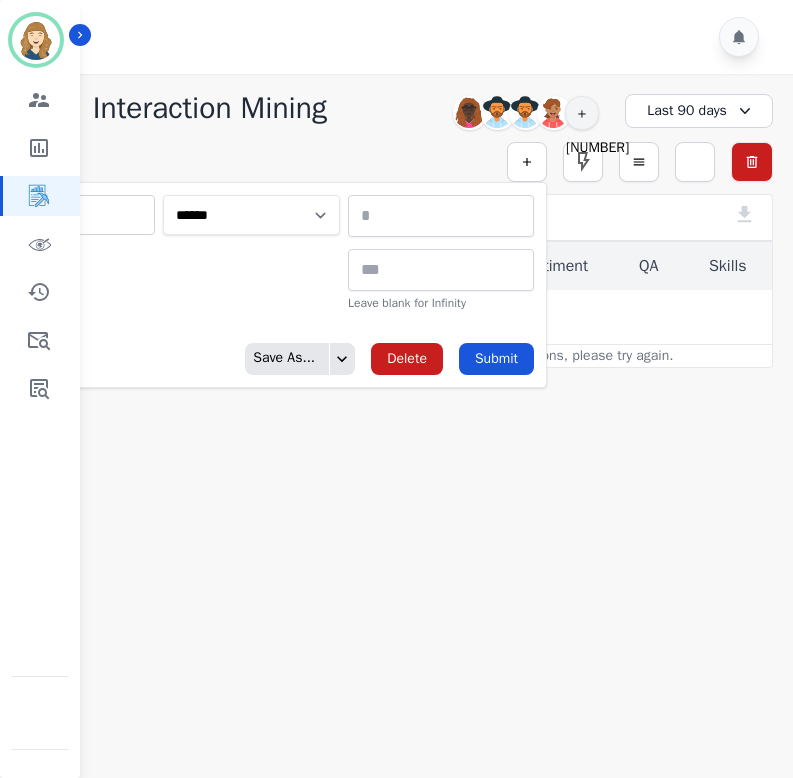 select on "******" 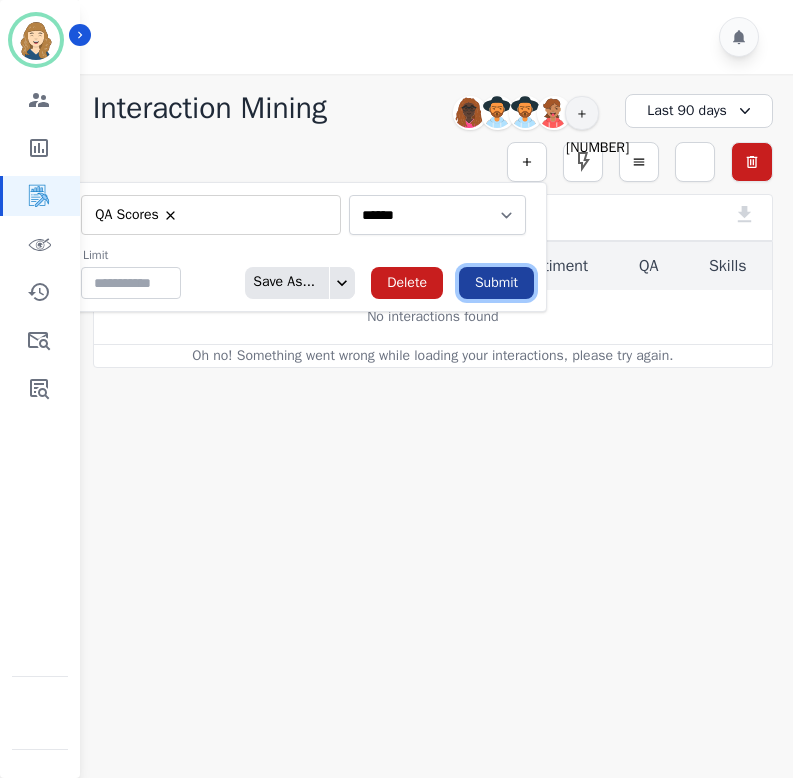 click on "Submit" at bounding box center (496, 283) 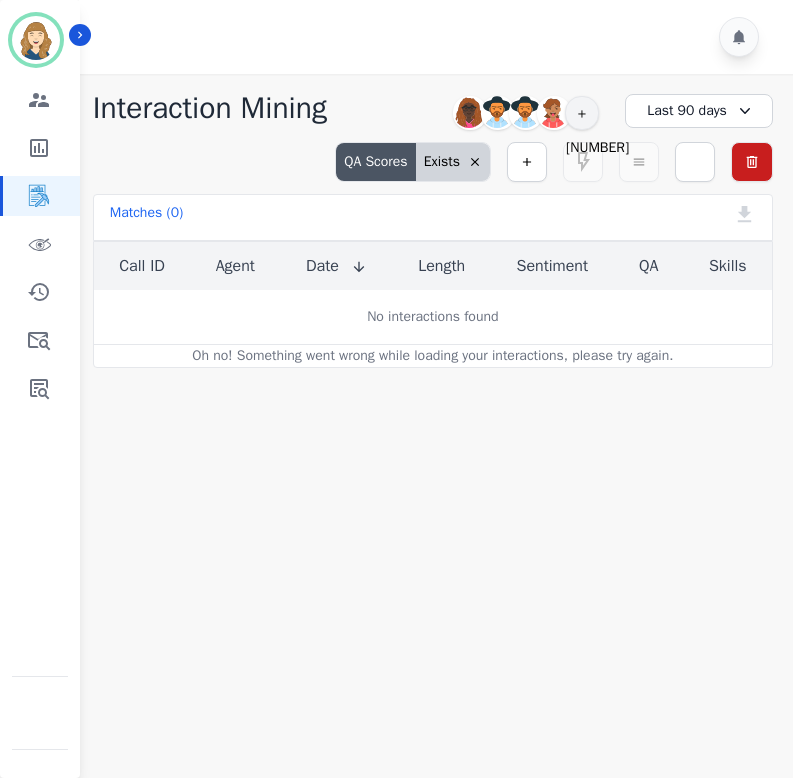 click on "Last 90 days" at bounding box center [699, 111] 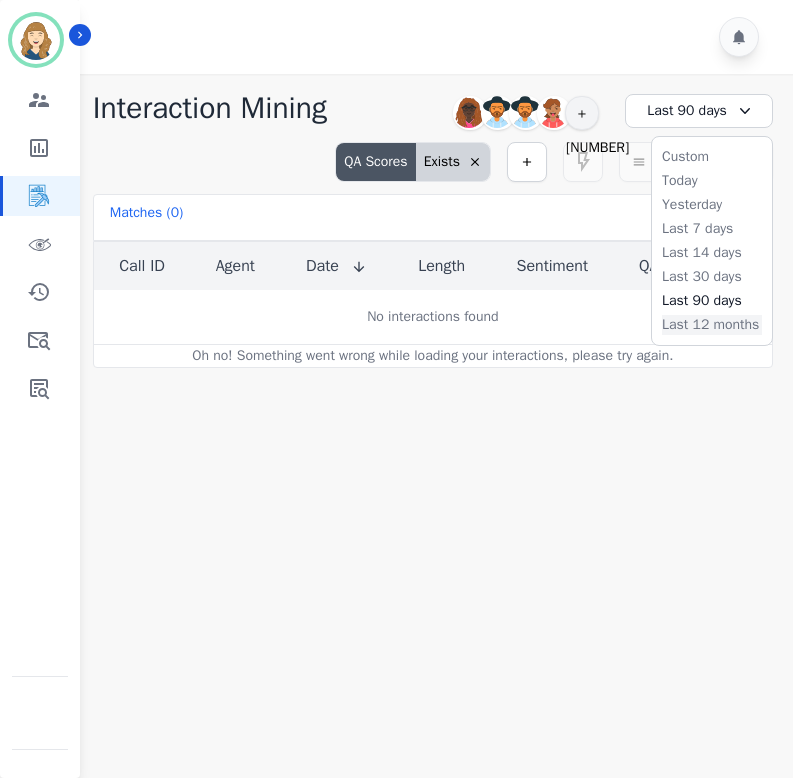 click on "Last 12 months" at bounding box center (712, 325) 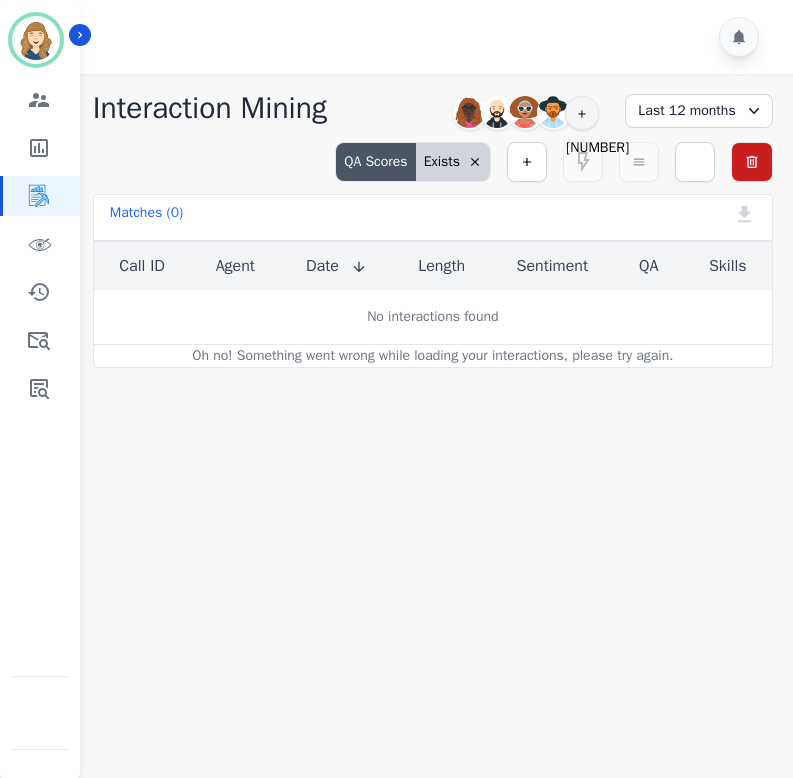 click on "Last 12 months" at bounding box center [699, 111] 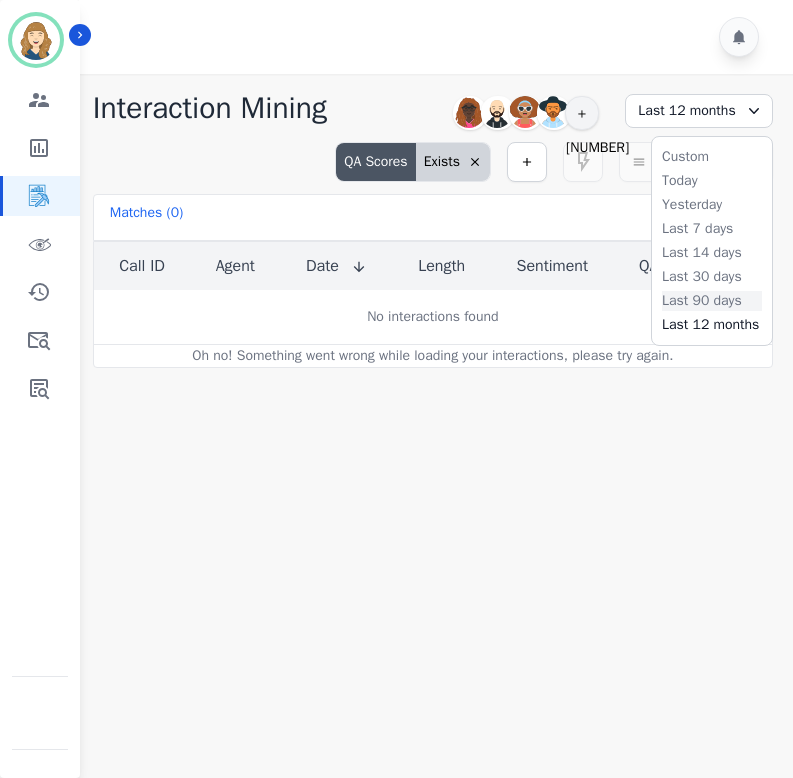 click on "Last 90 days" at bounding box center (712, 301) 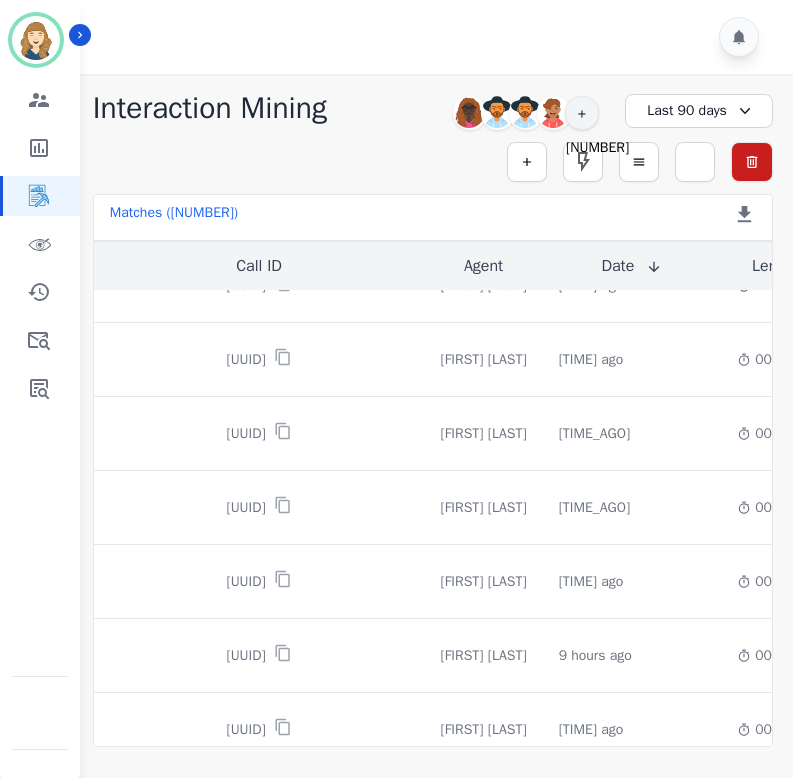 scroll, scrollTop: 778, scrollLeft: 0, axis: vertical 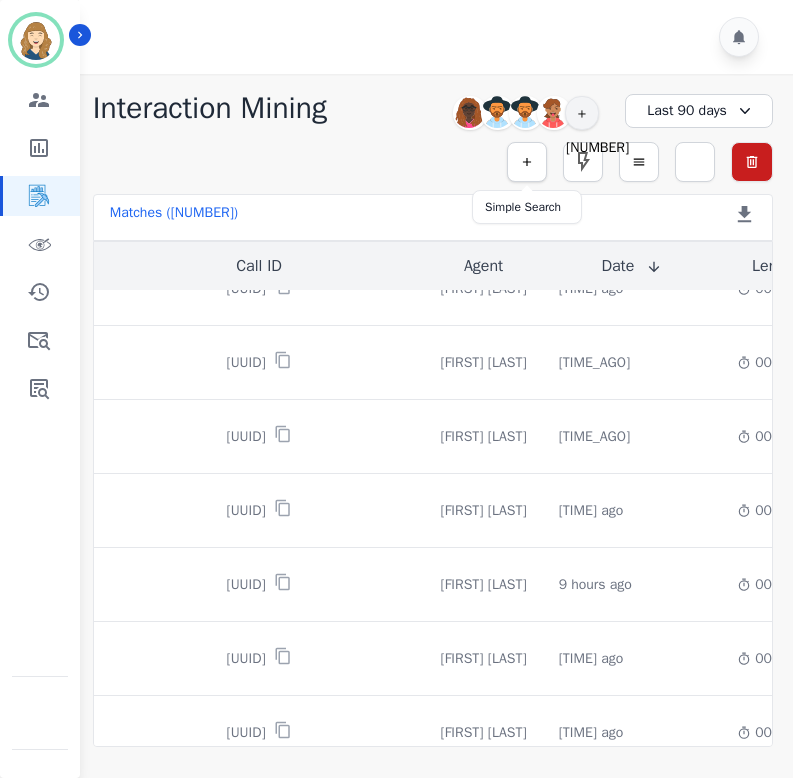 click 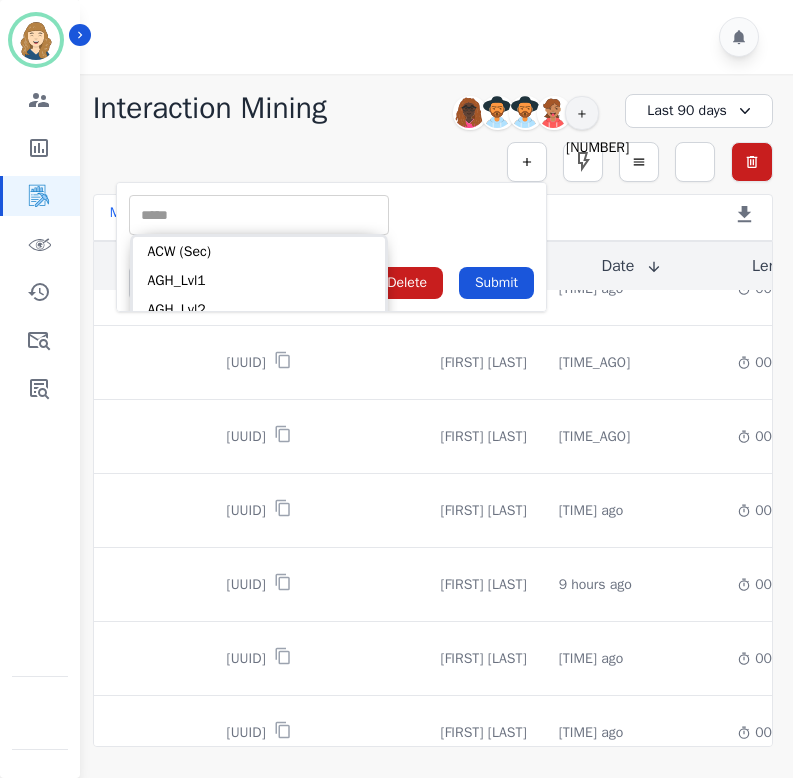 click at bounding box center [259, 215] 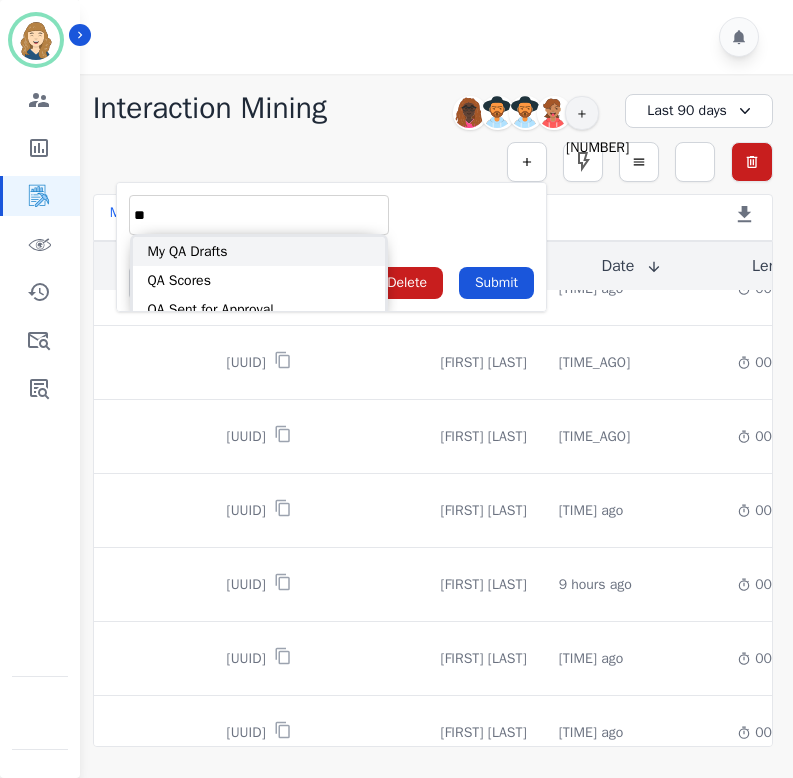 type on "**" 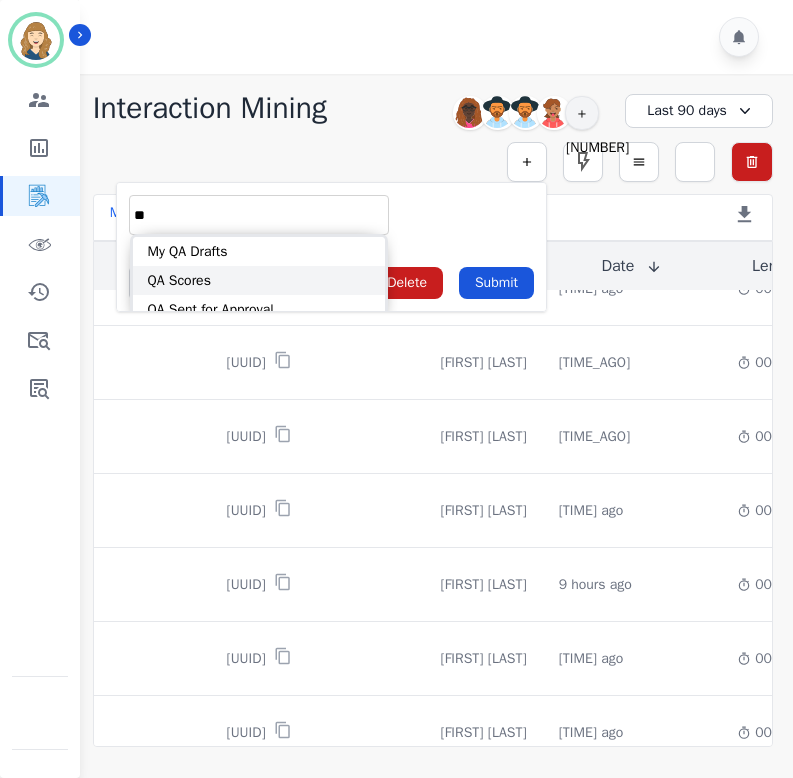click on "QA Scores" at bounding box center (259, 280) 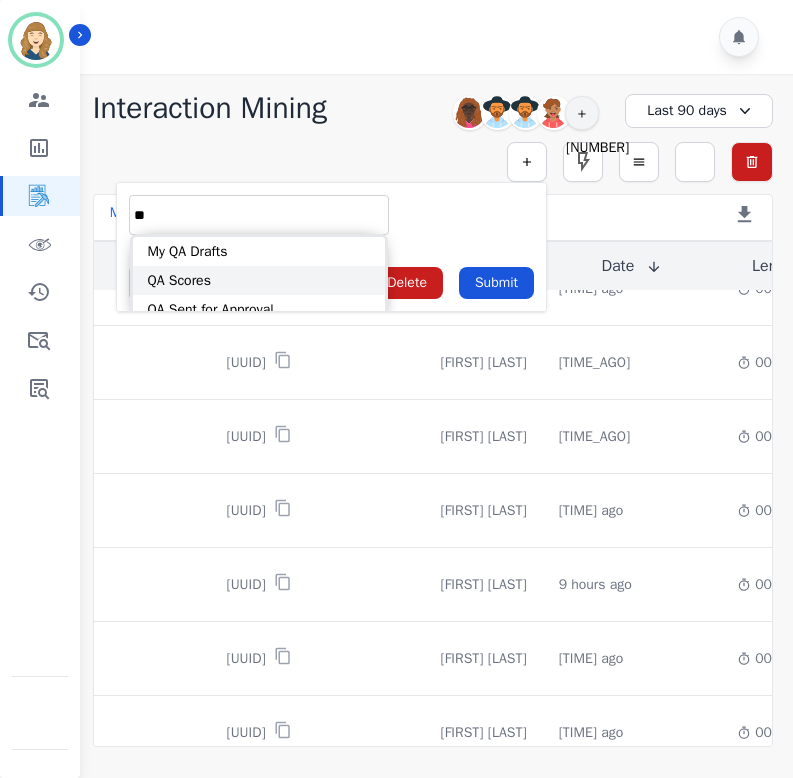 type on "**********" 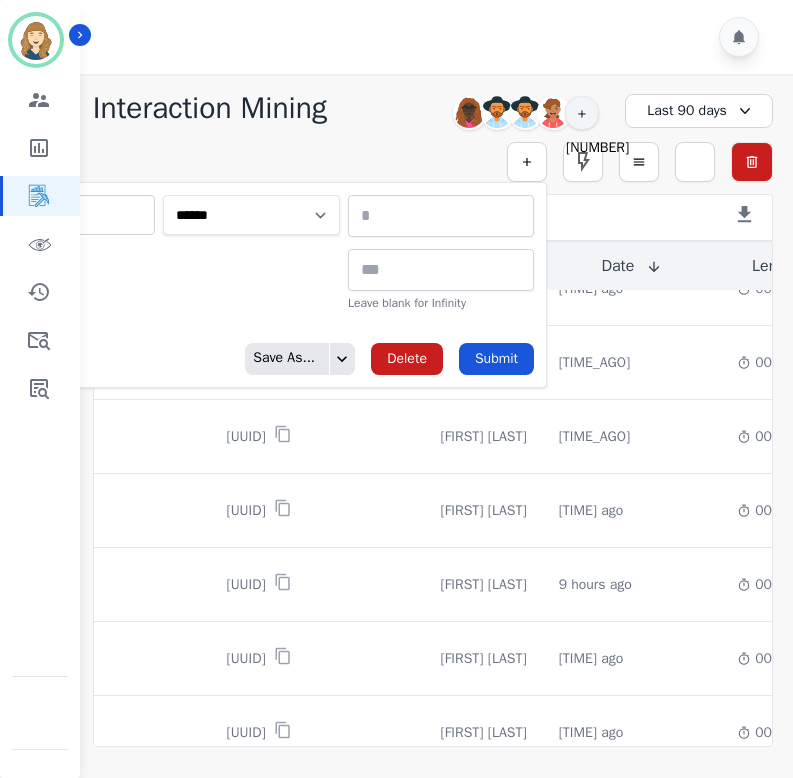 click on "**********" at bounding box center [251, 215] 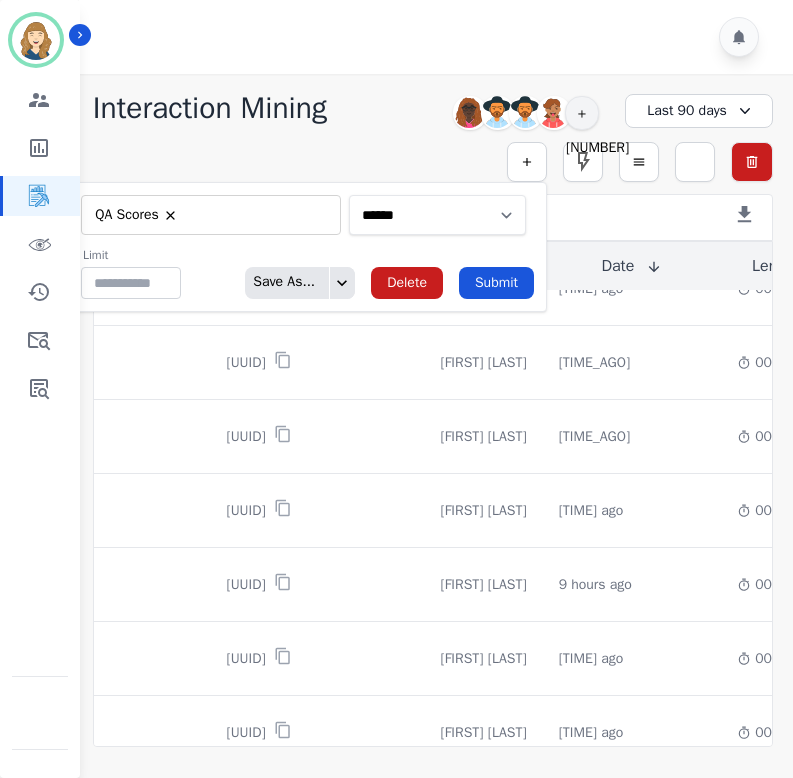 click on "**********" at bounding box center [437, 215] 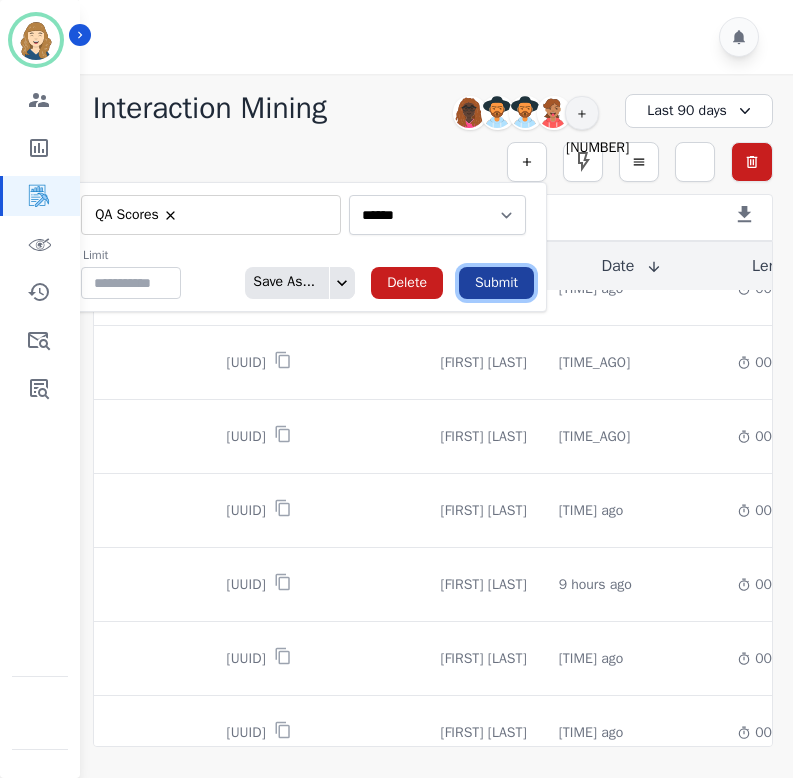 click on "Submit" at bounding box center (496, 283) 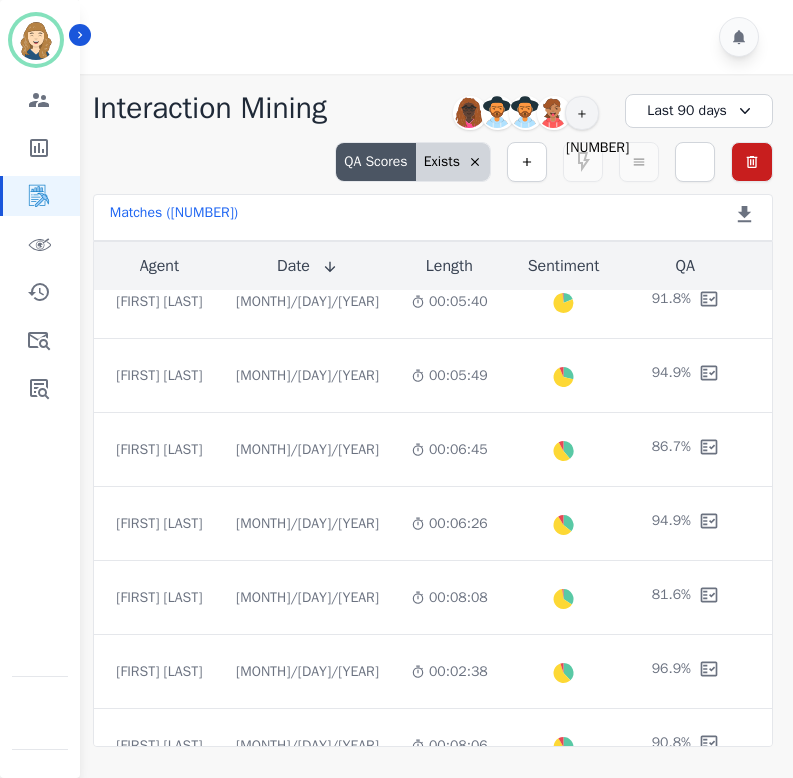 scroll, scrollTop: 543, scrollLeft: 369, axis: both 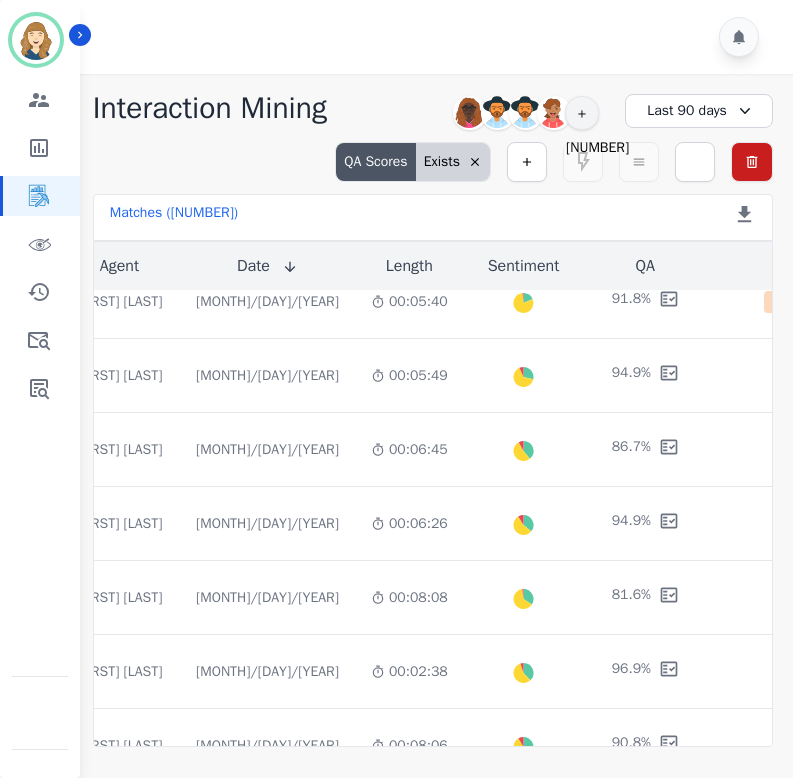 click 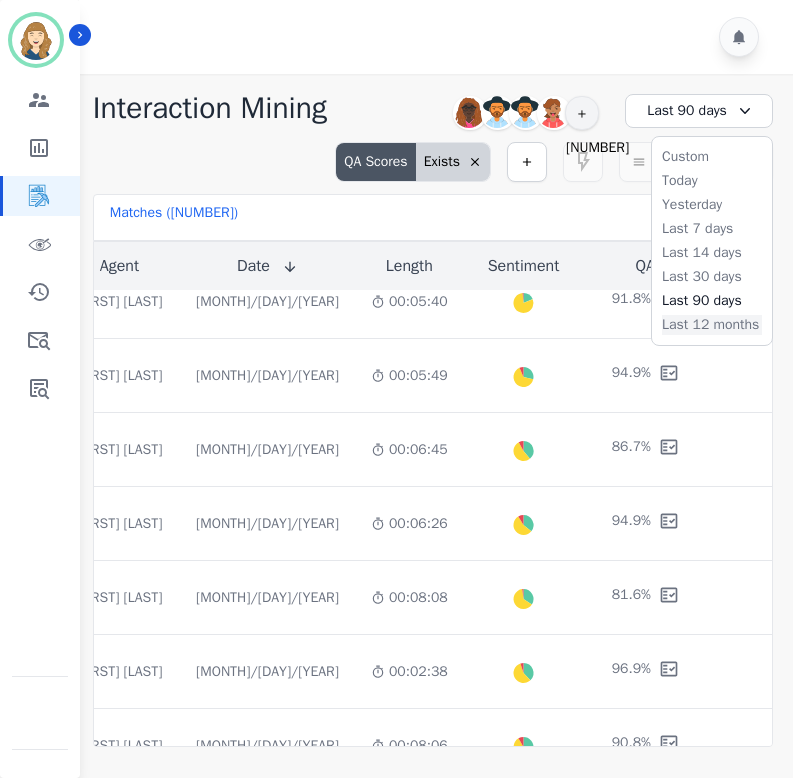 click on "Last 12 months" at bounding box center [712, 325] 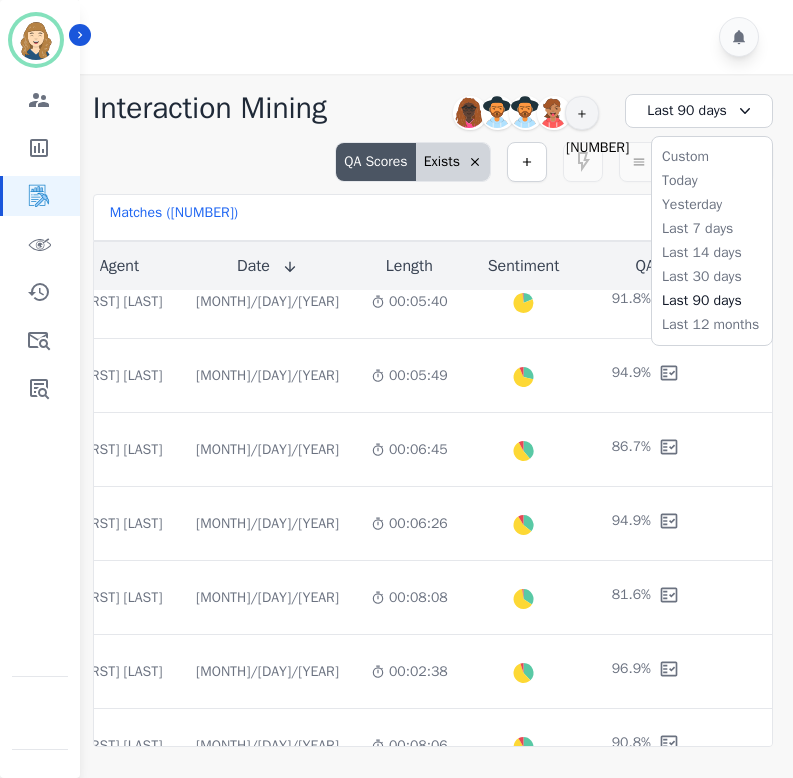 scroll, scrollTop: 0, scrollLeft: 0, axis: both 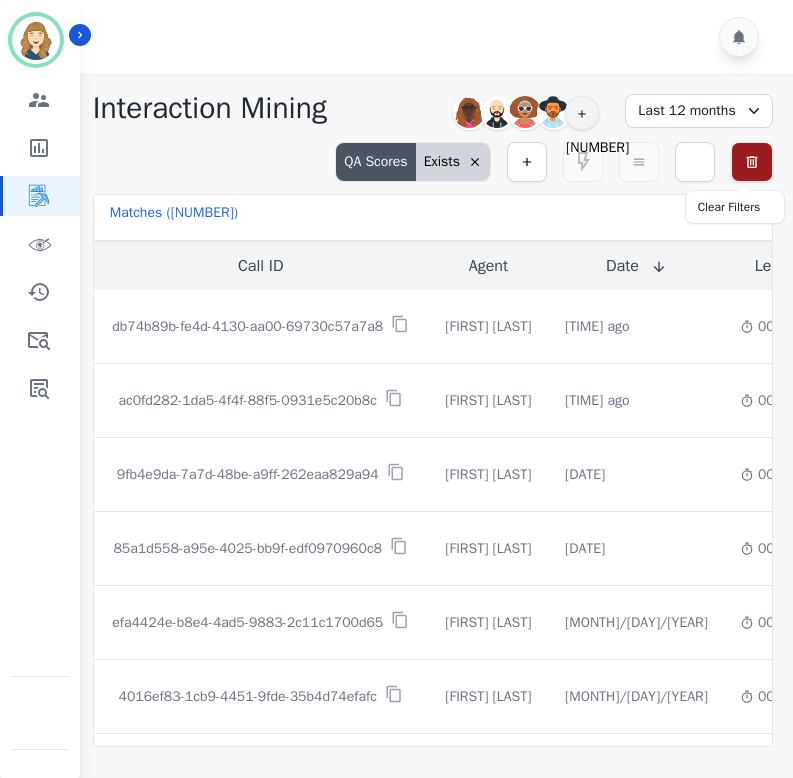 click 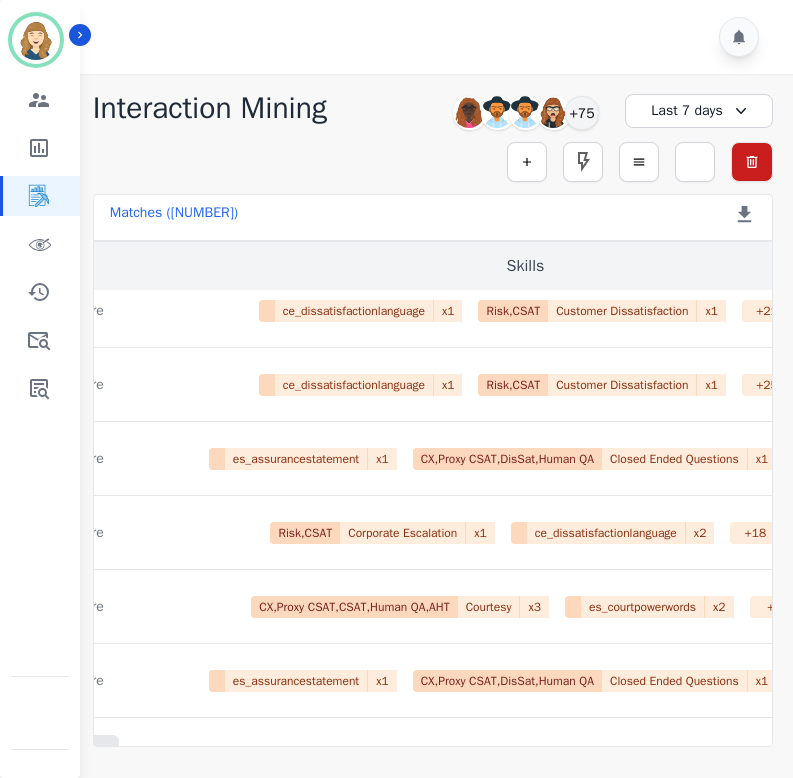 scroll, scrollTop: 1115, scrollLeft: 866, axis: both 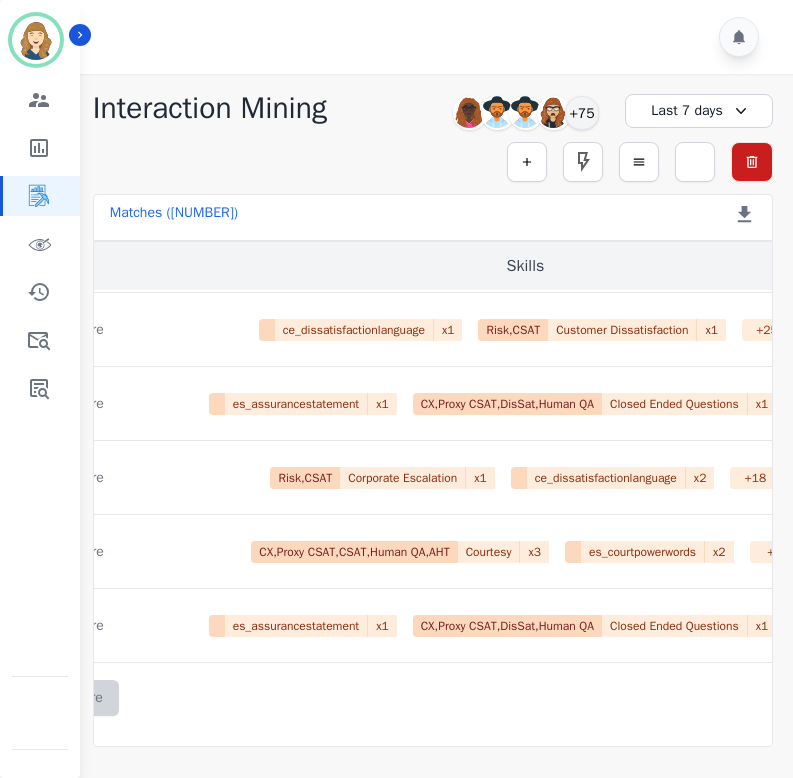 click on "Load More" at bounding box center [70, 698] 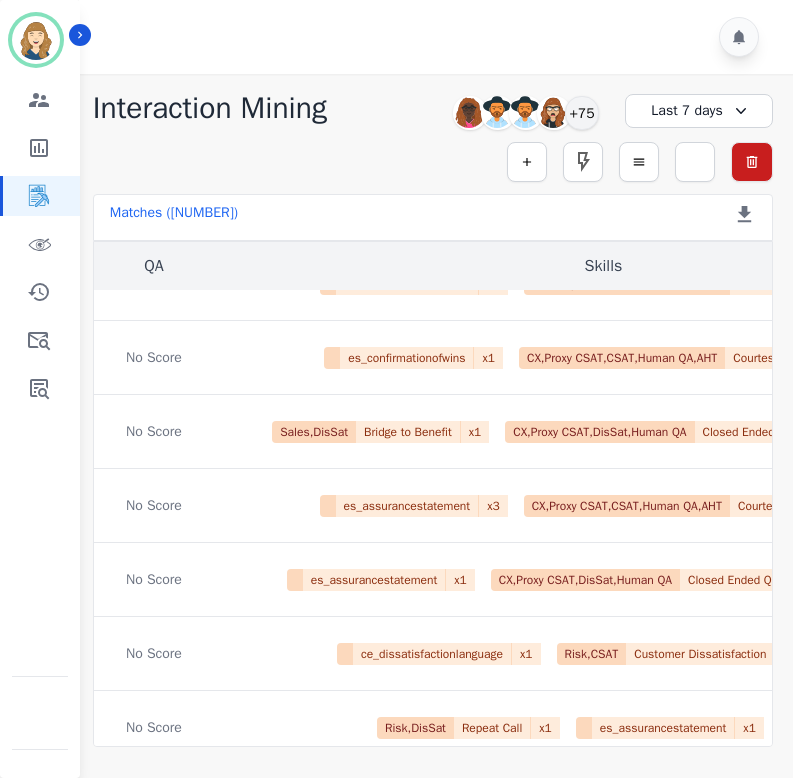 scroll, scrollTop: 0, scrollLeft: 866, axis: horizontal 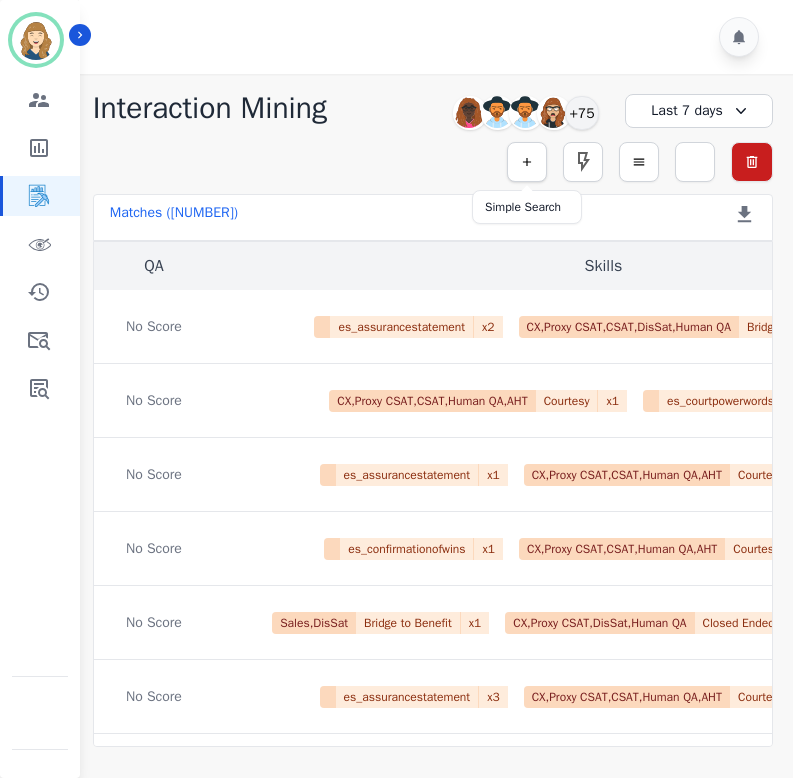 click at bounding box center (527, 162) 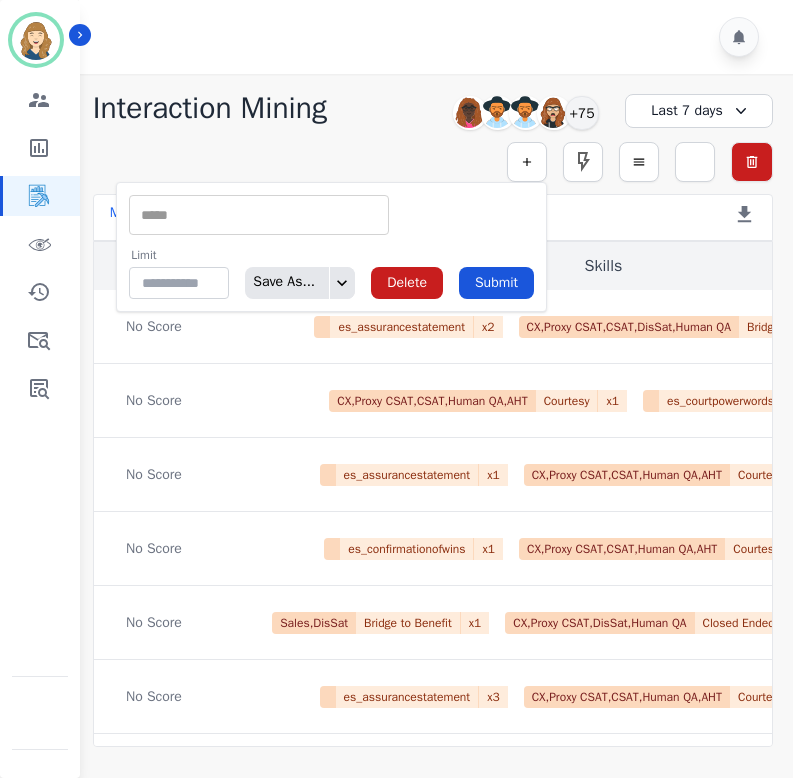 click at bounding box center [259, 215] 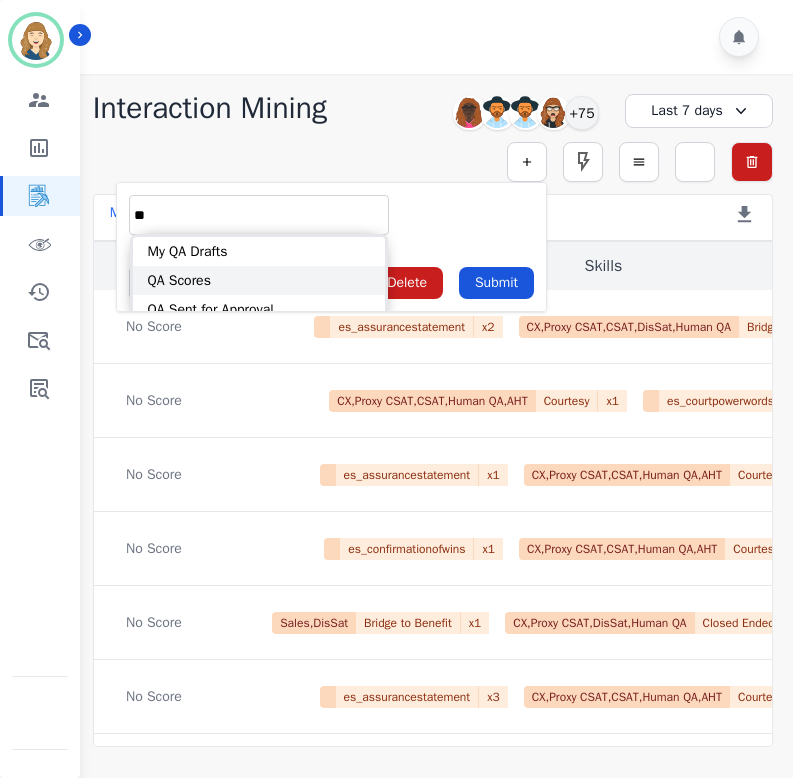 type on "**" 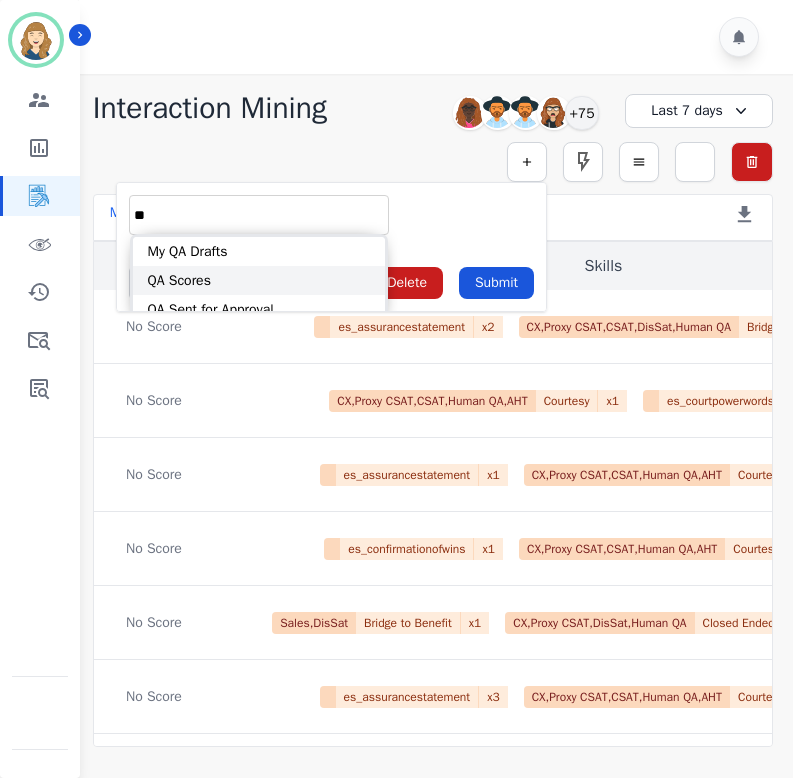 click on "QA Scores" at bounding box center (259, 280) 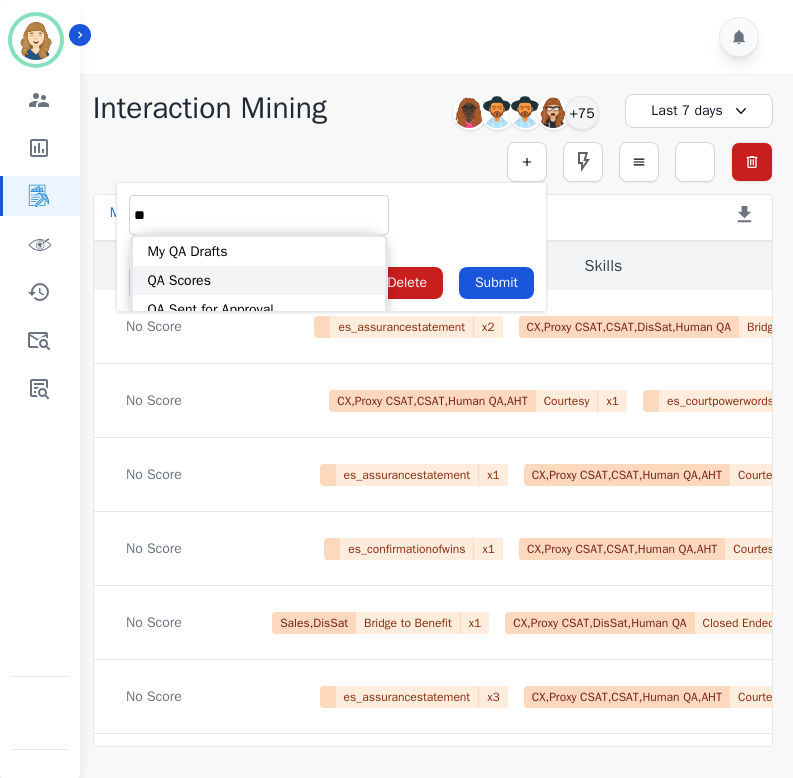 type on "**********" 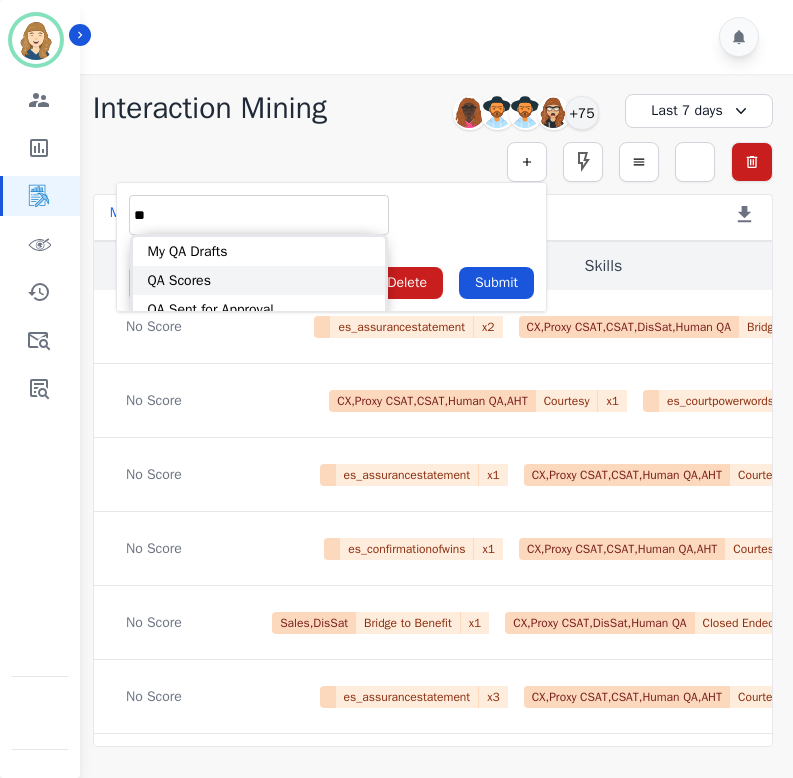type 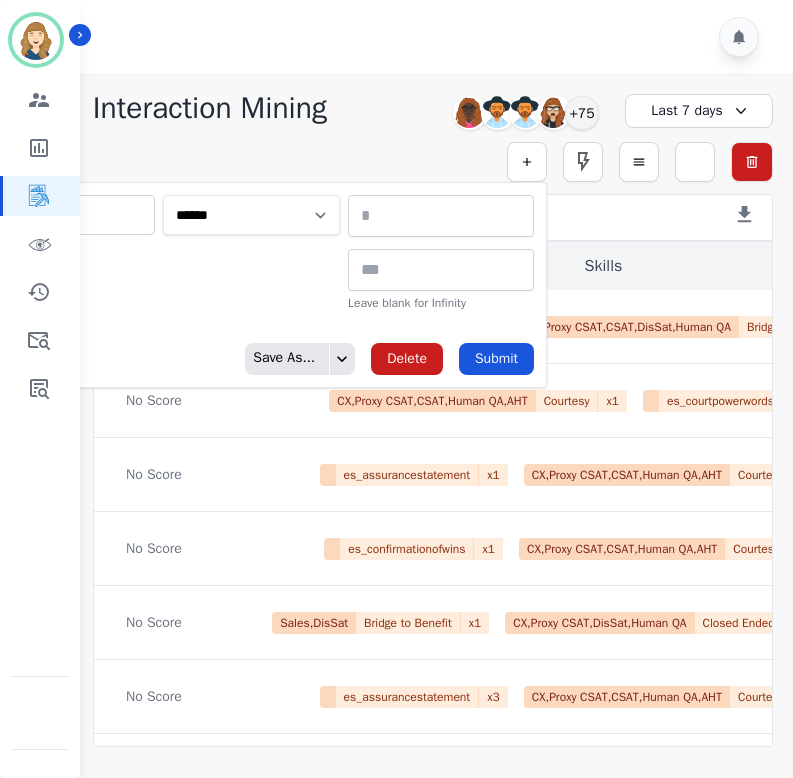 click on "**********" at bounding box center (251, 215) 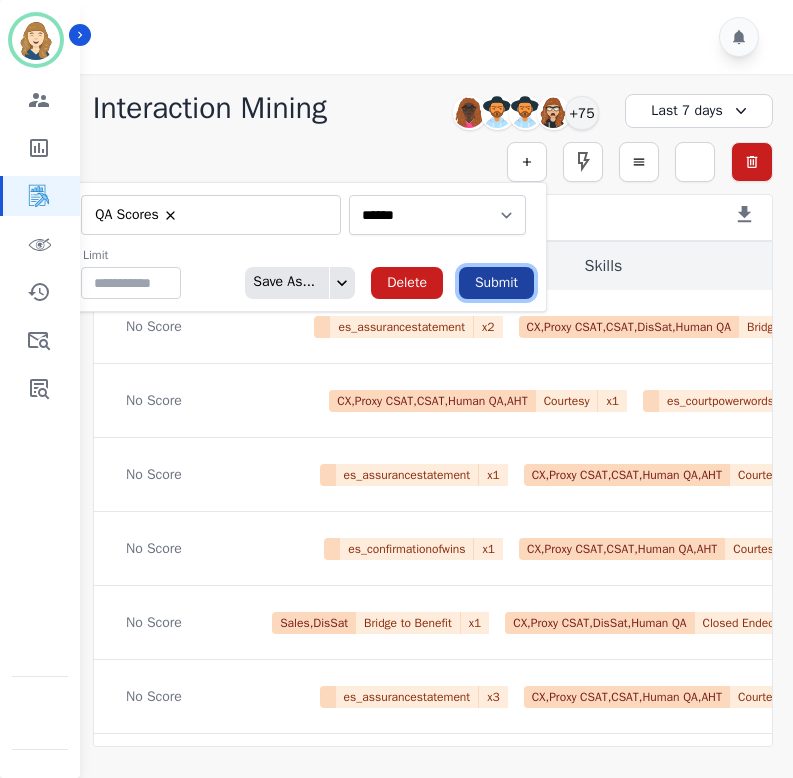 click on "Submit" at bounding box center (496, 283) 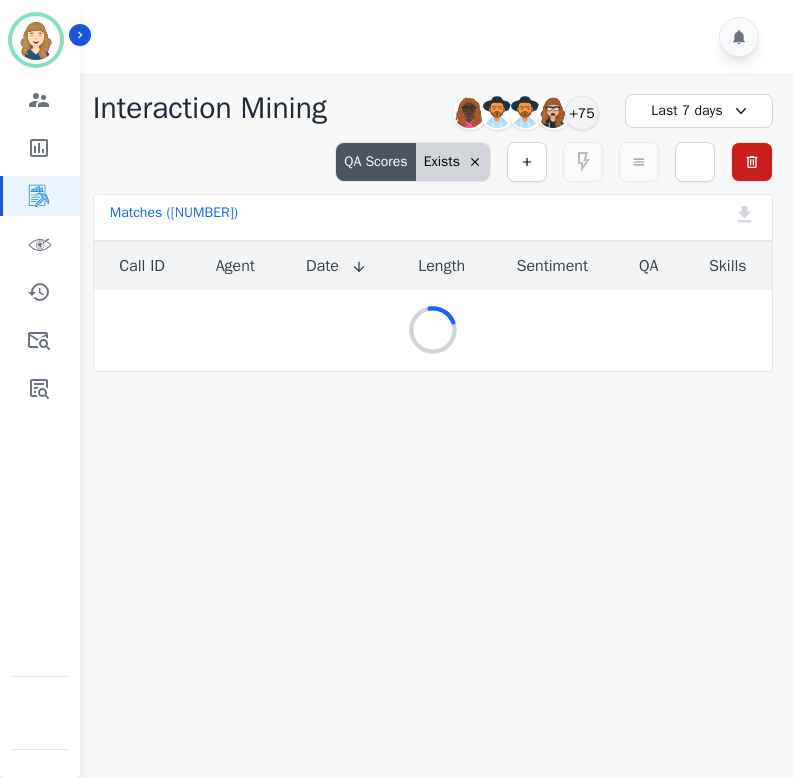 scroll, scrollTop: 0, scrollLeft: 0, axis: both 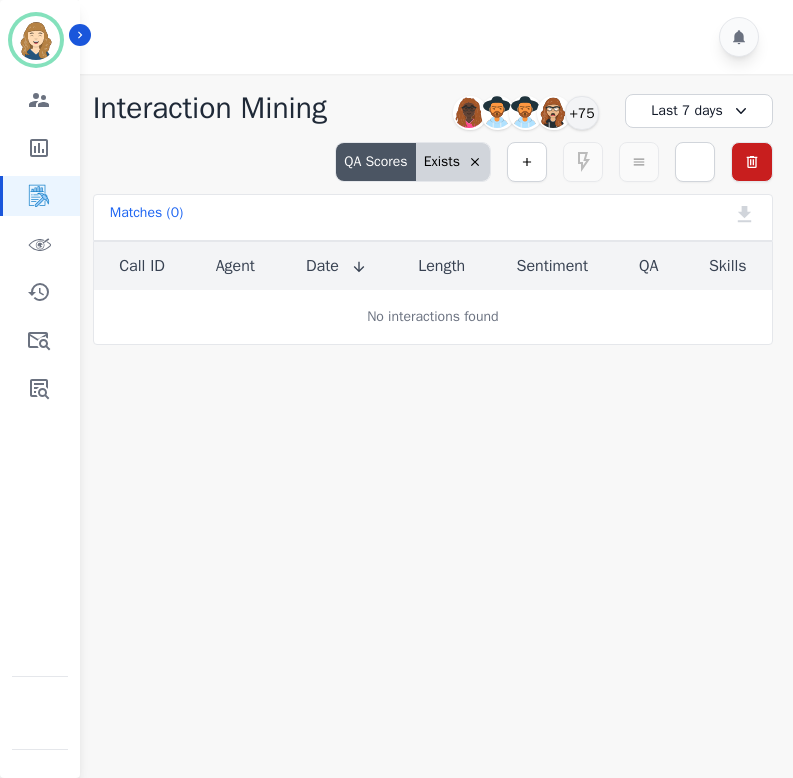 click on "Last 7 days" at bounding box center (699, 111) 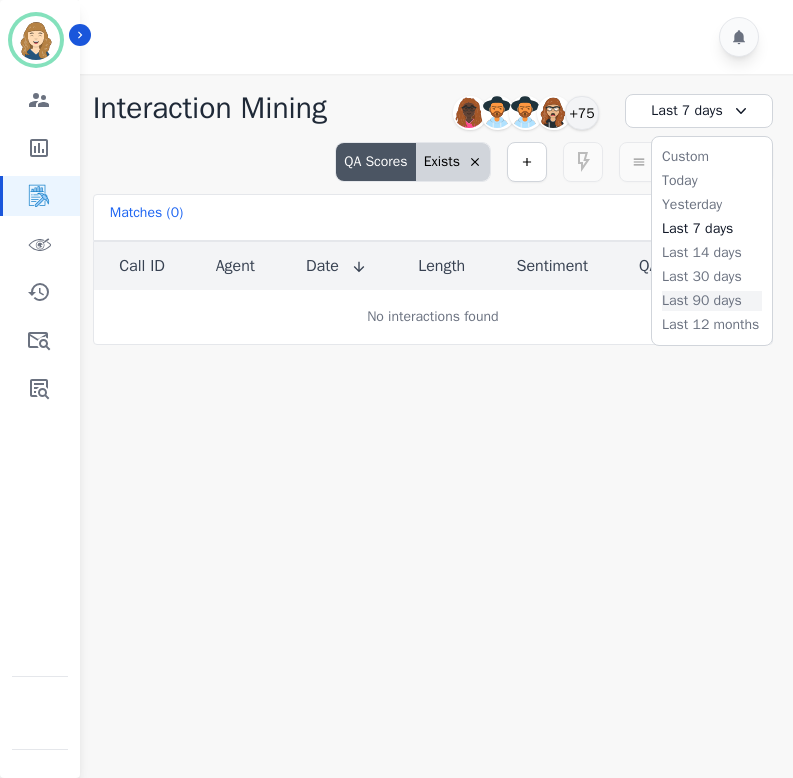 click on "Last 90 days" at bounding box center [712, 301] 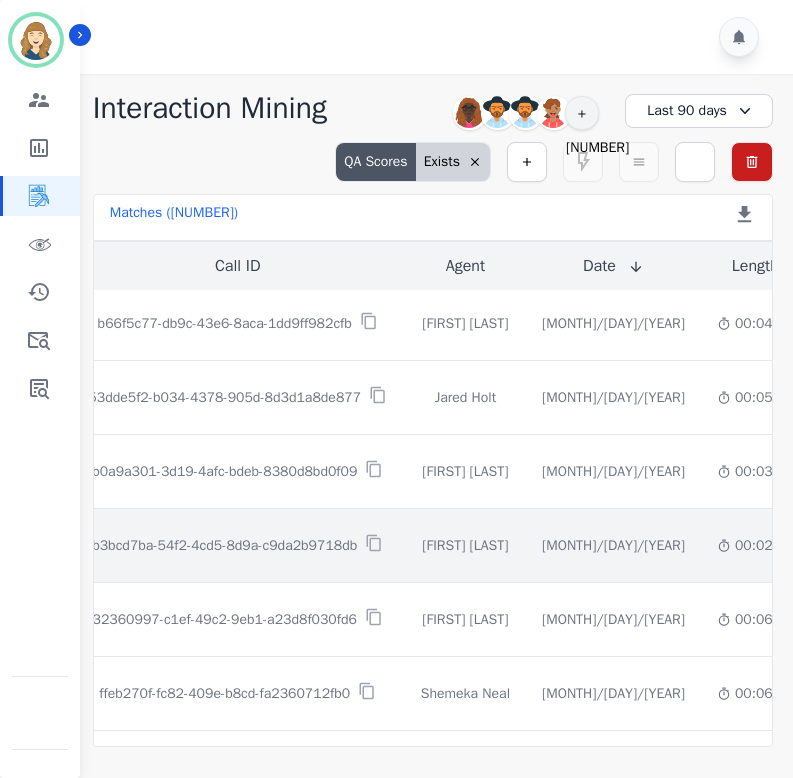 scroll, scrollTop: 1039, scrollLeft: 0, axis: vertical 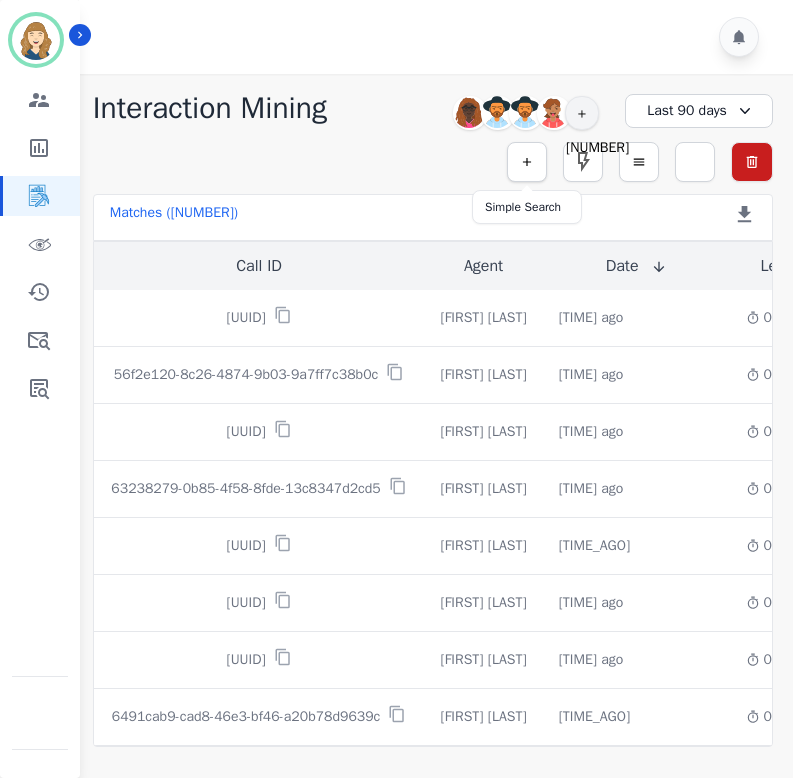click at bounding box center (527, 162) 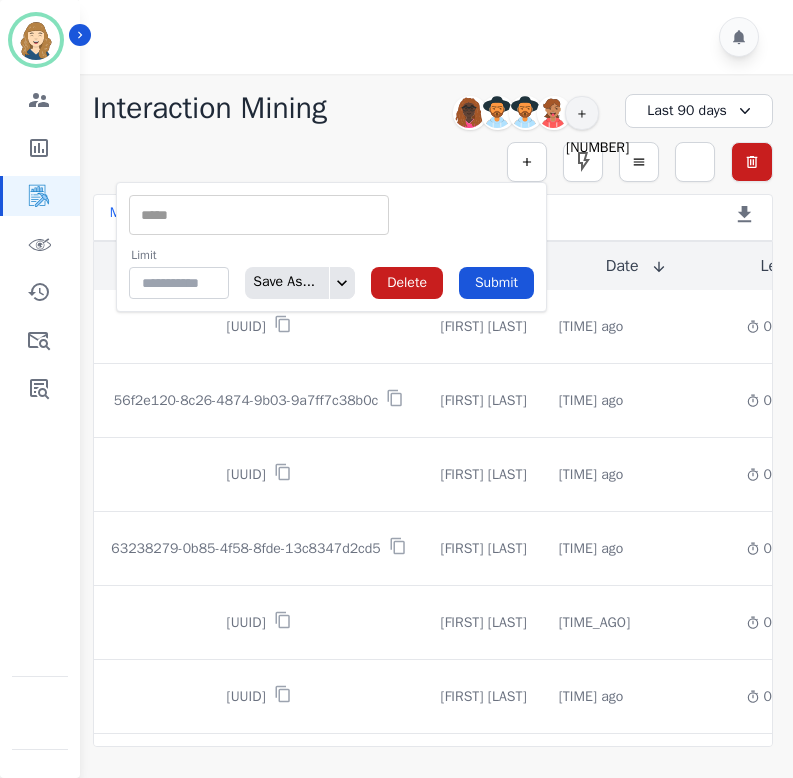 click at bounding box center [259, 215] 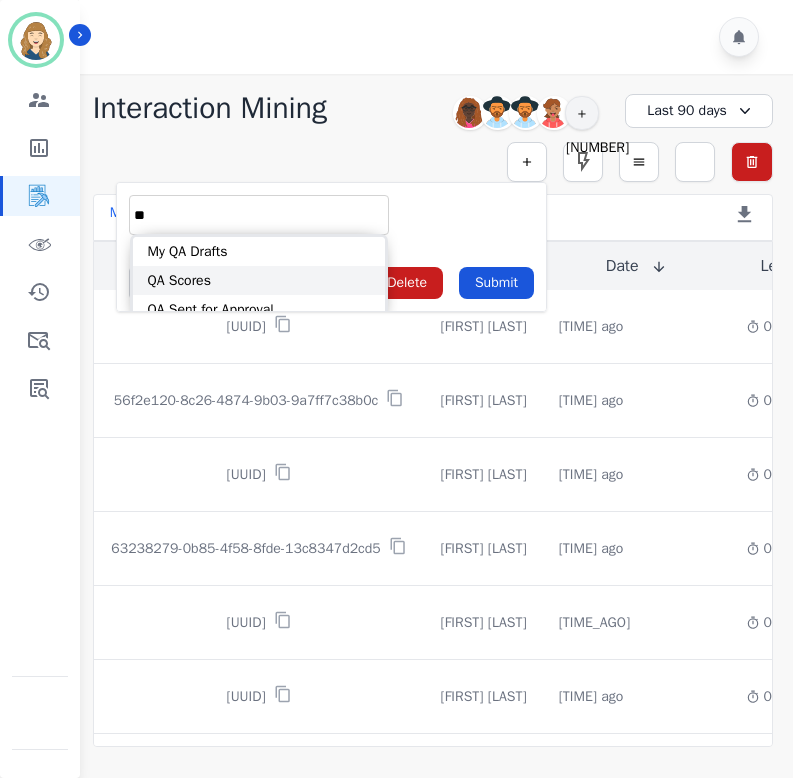 type on "**" 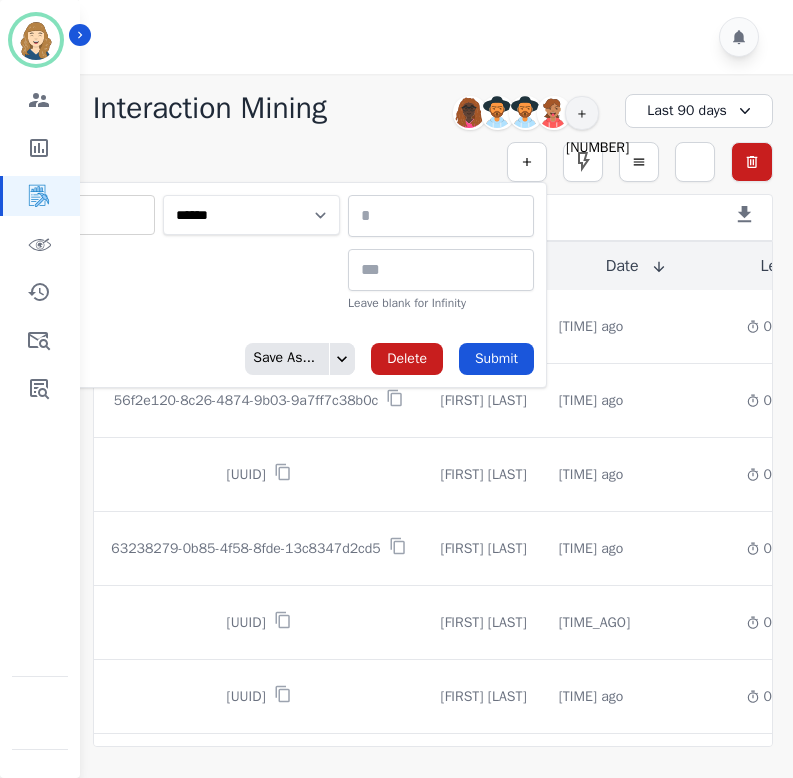 click on "**********" at bounding box center (251, 215) 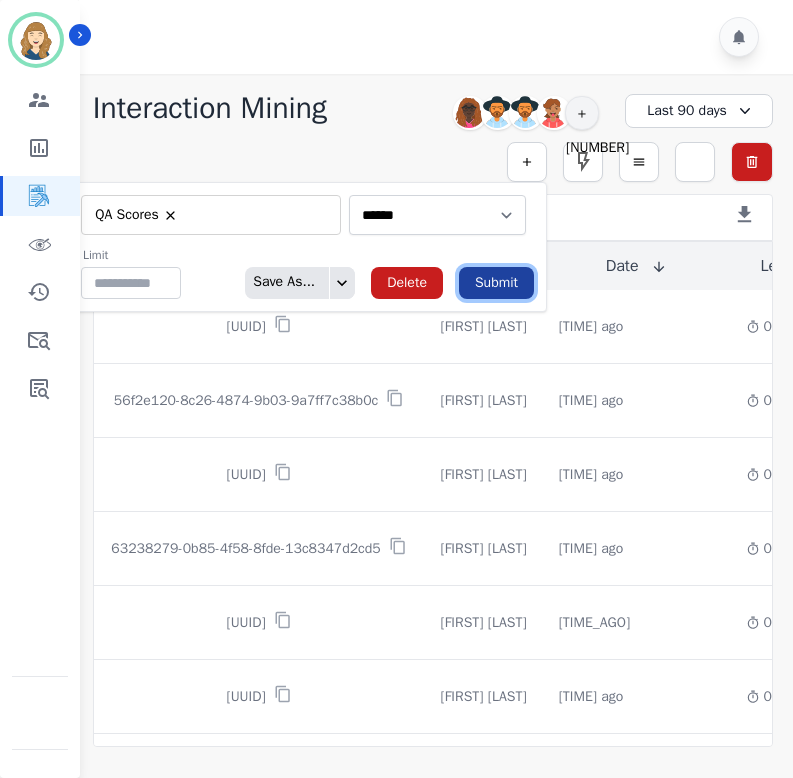click on "Submit" at bounding box center (496, 283) 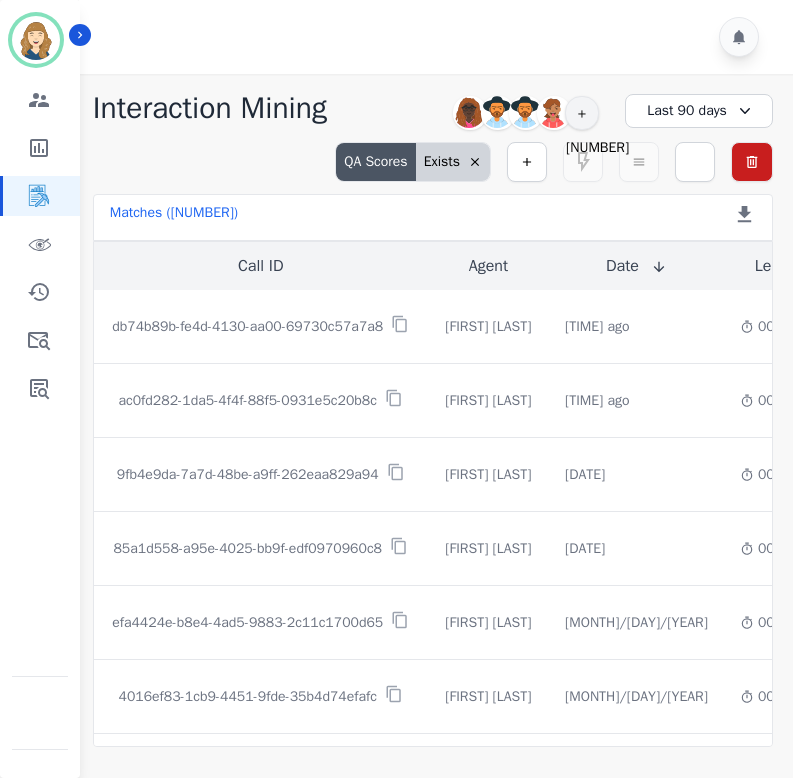 click on "Last 90 days" at bounding box center [699, 111] 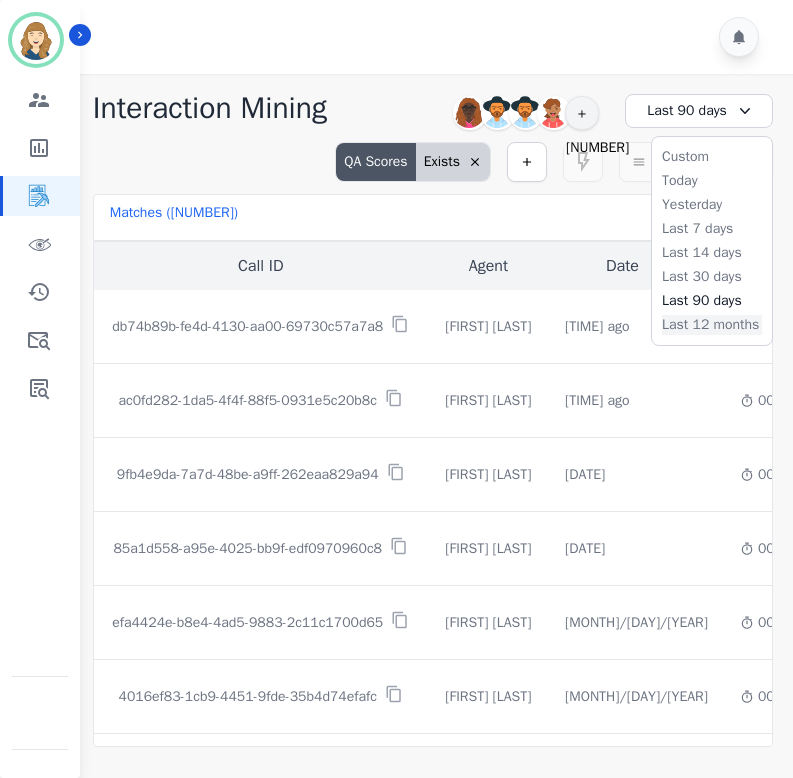 click on "Last 12 months" at bounding box center [712, 325] 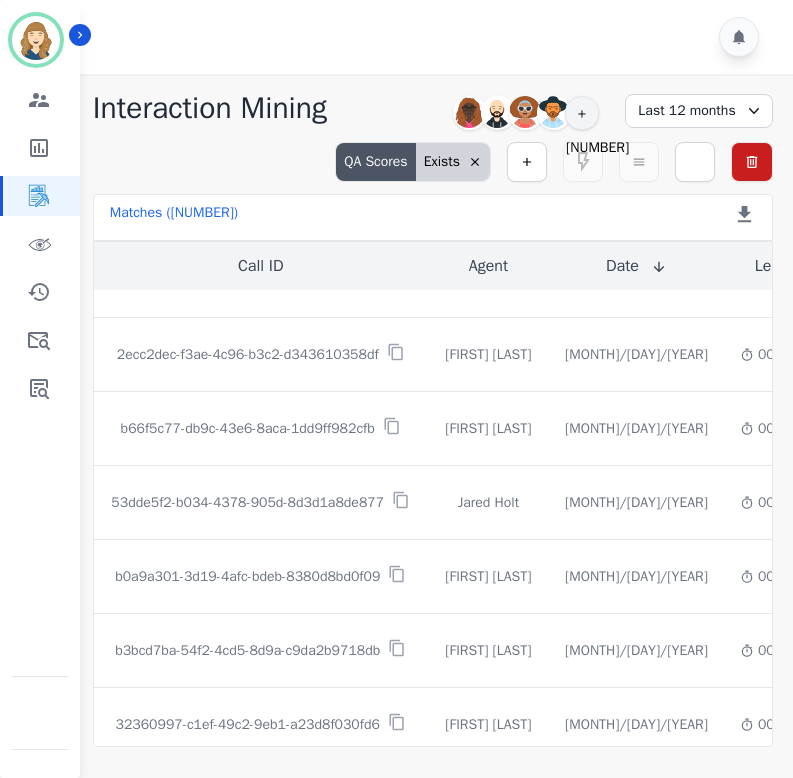 scroll, scrollTop: 943, scrollLeft: 0, axis: vertical 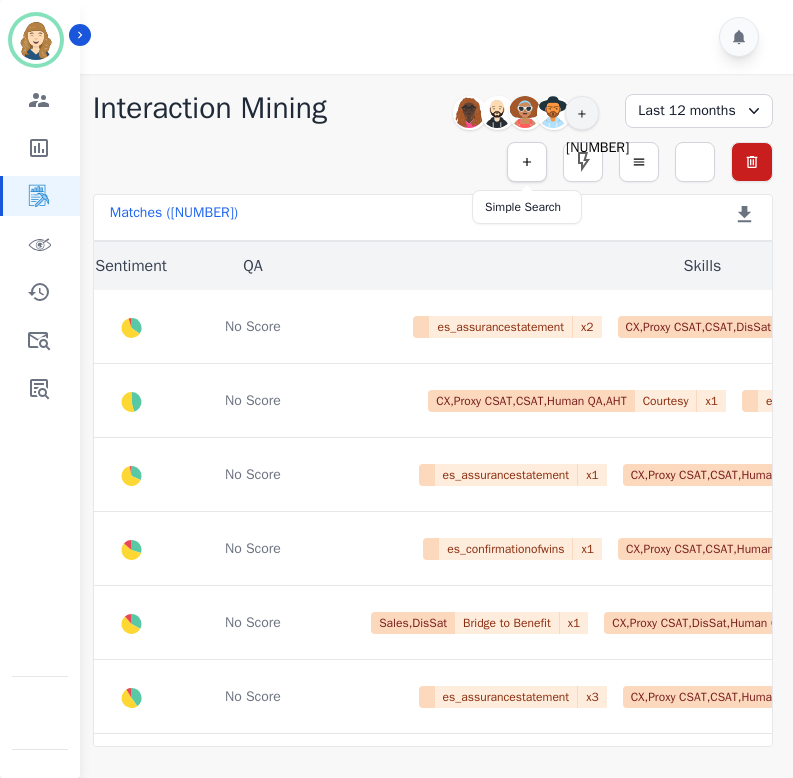 click at bounding box center (527, 162) 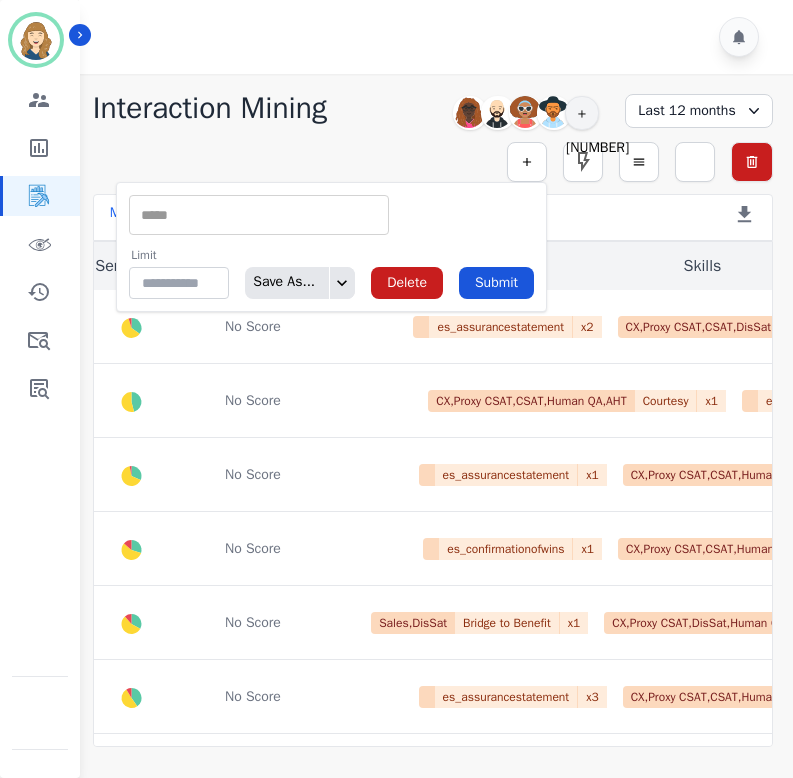 click at bounding box center [259, 215] 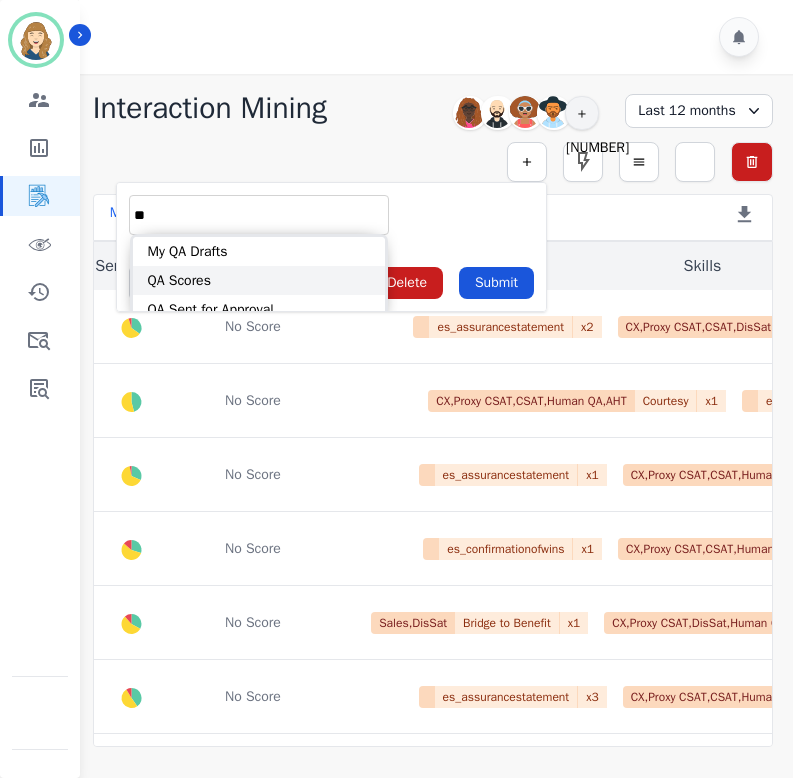 type on "**" 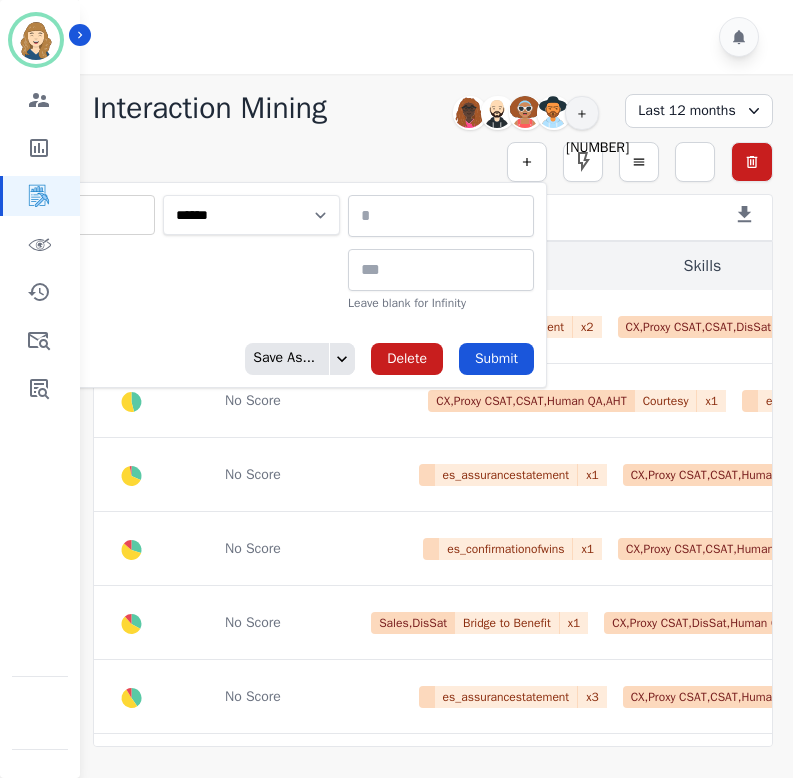 click on "**********" at bounding box center [251, 215] 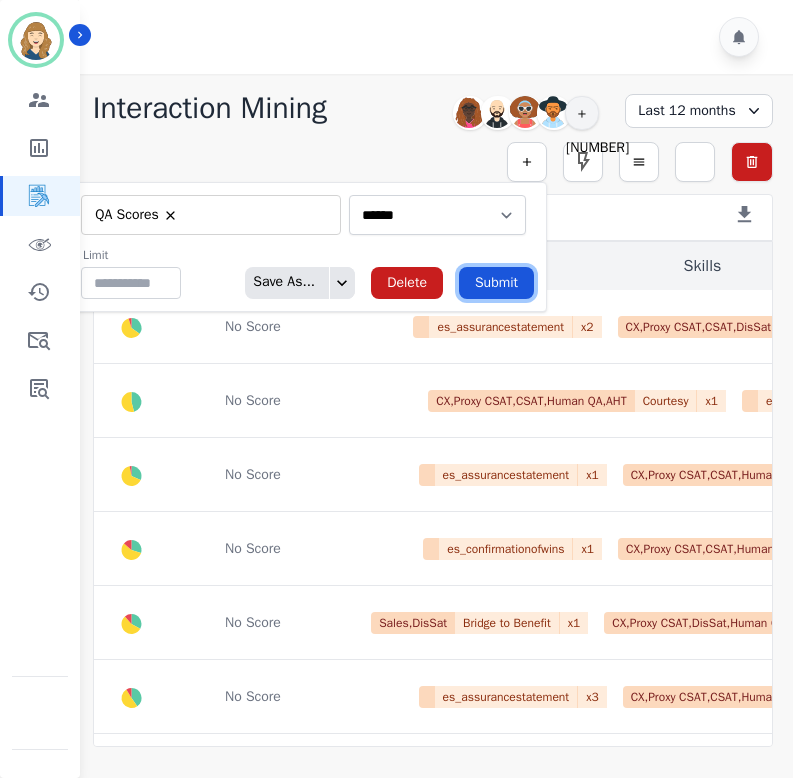 click on "Submit" at bounding box center [496, 283] 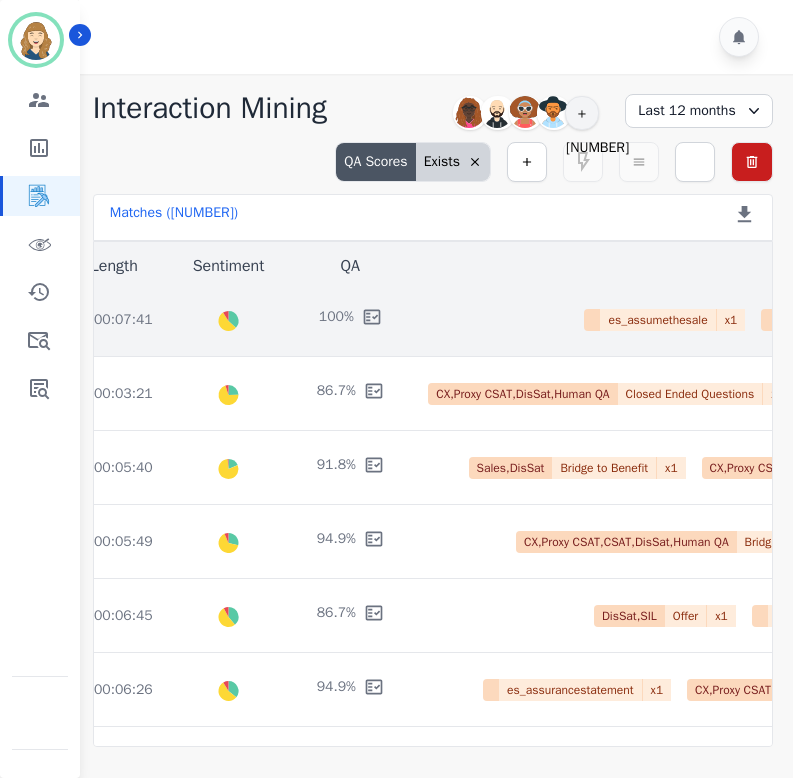 scroll, scrollTop: 377, scrollLeft: 718, axis: both 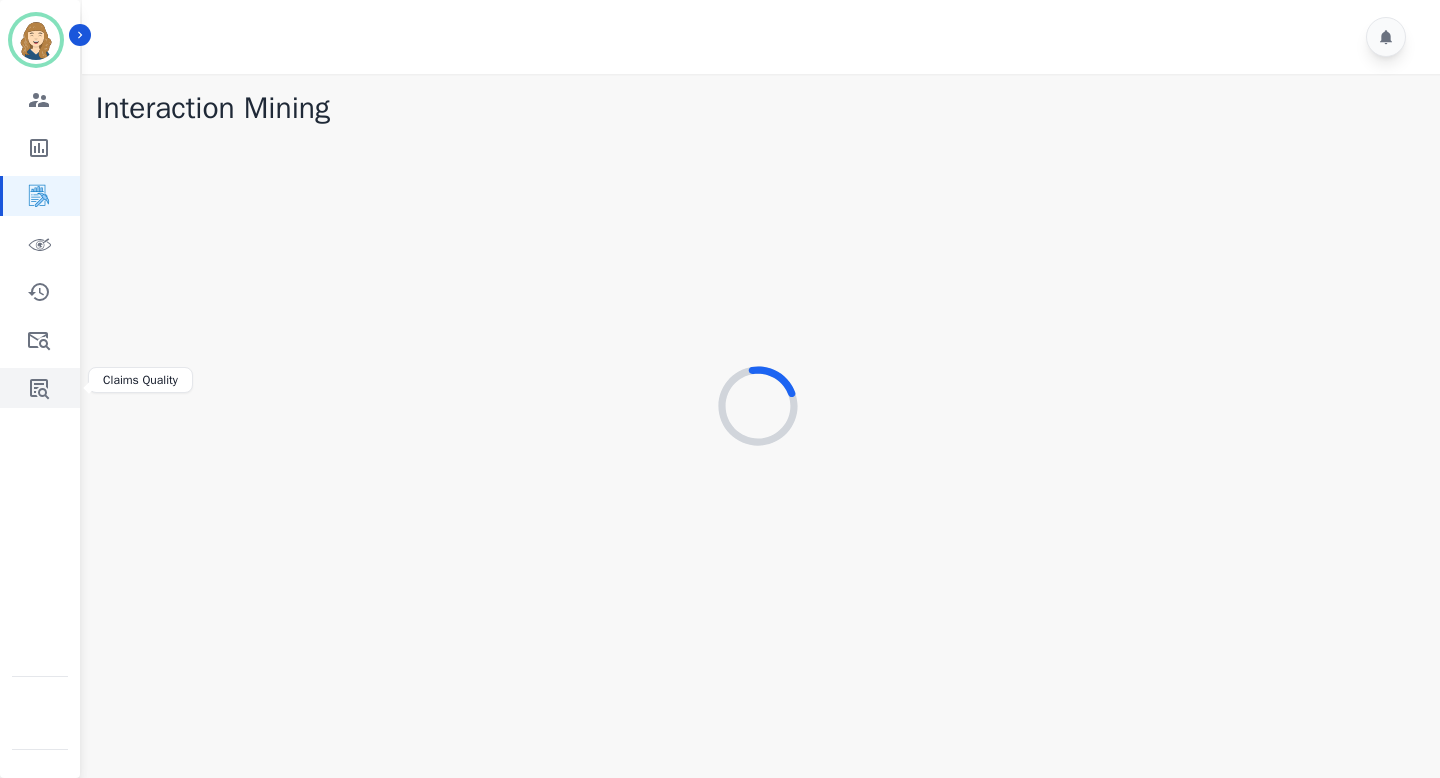 click 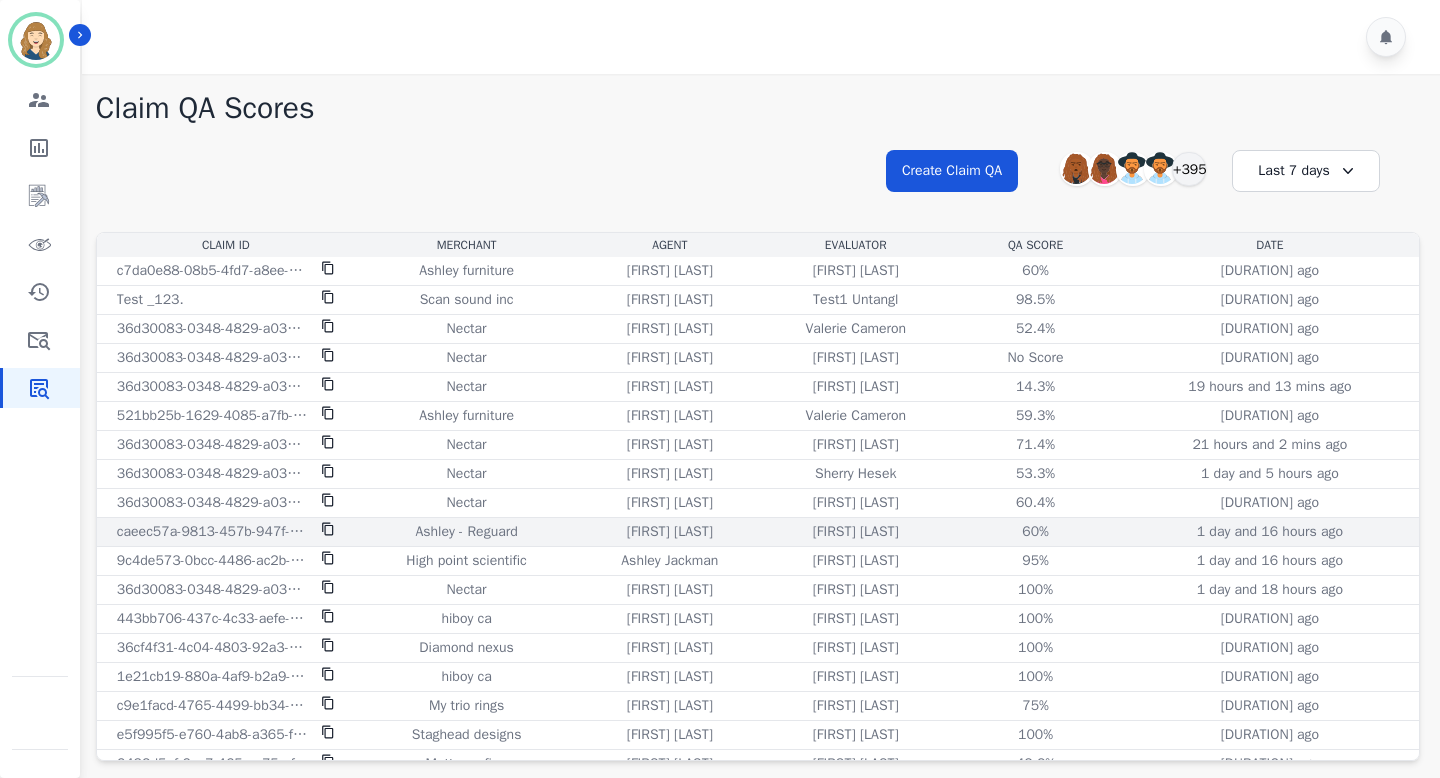 click on "[FIRST] [LAST]" at bounding box center (856, 532) 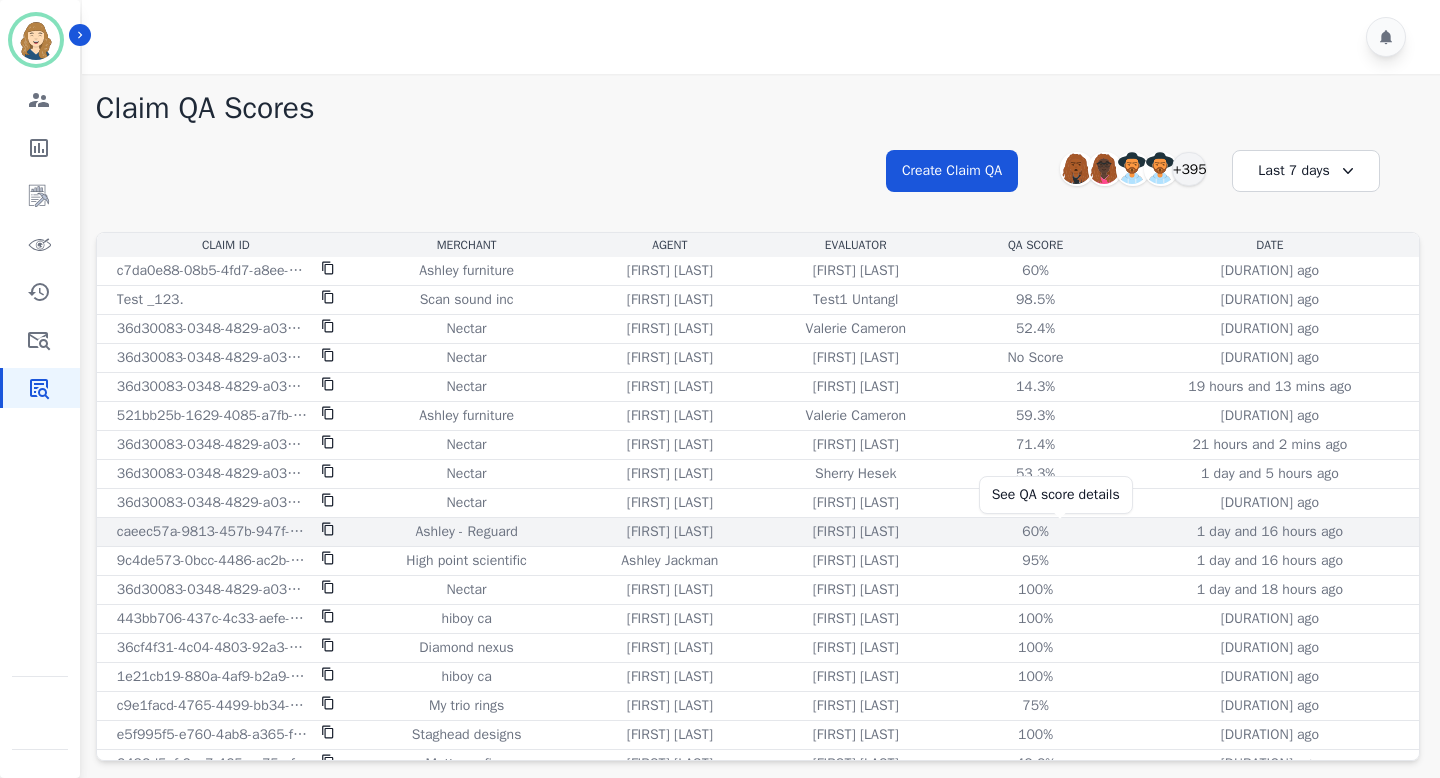 click on "60%" at bounding box center (1036, 532) 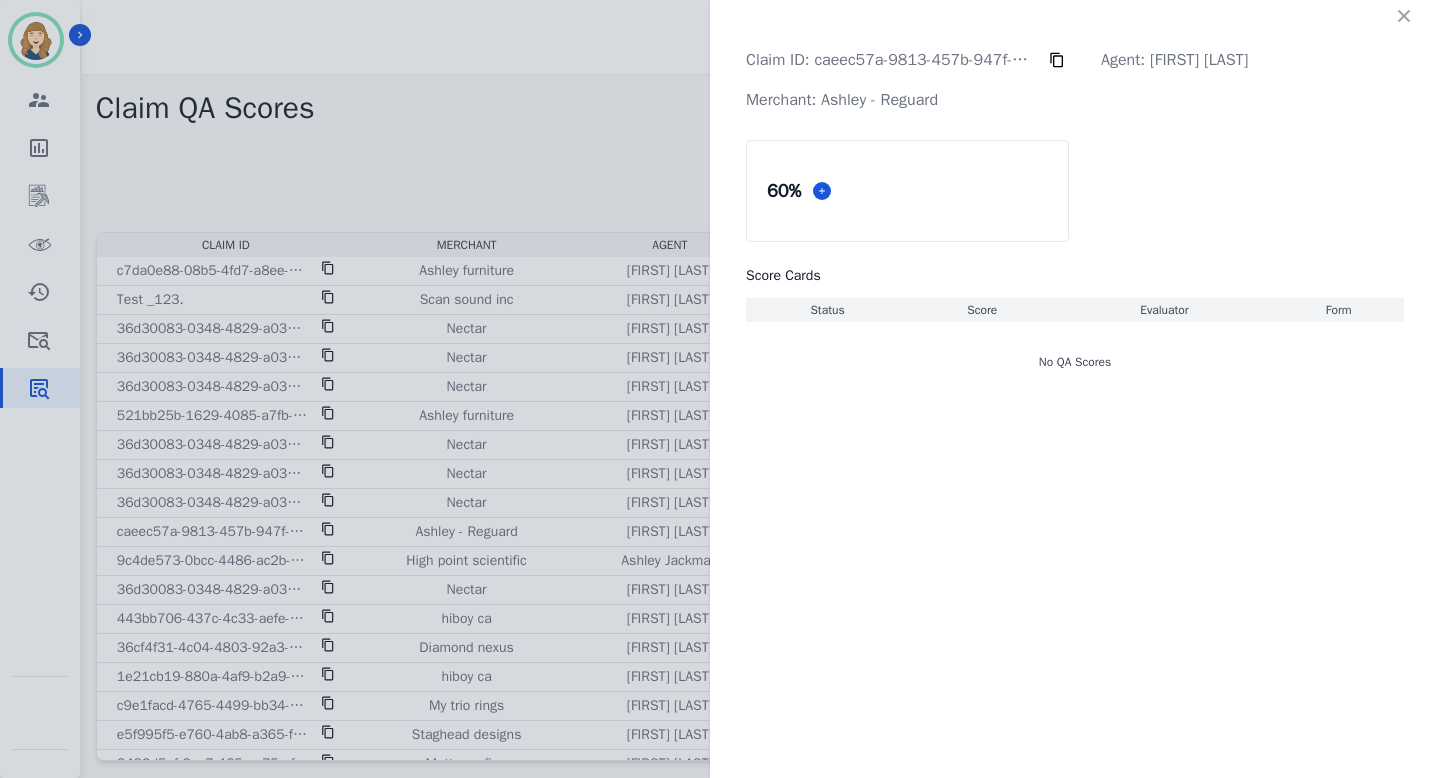 click on "Claim ID:   caeec57a-9813-457b-947f-1546fdbd0865     Agent:   Chiffani Nicholson   Merchant:   Ashley - Reguard     60 %       Score Cards   Status   Score   Evaluator   Form     No QA Scores" 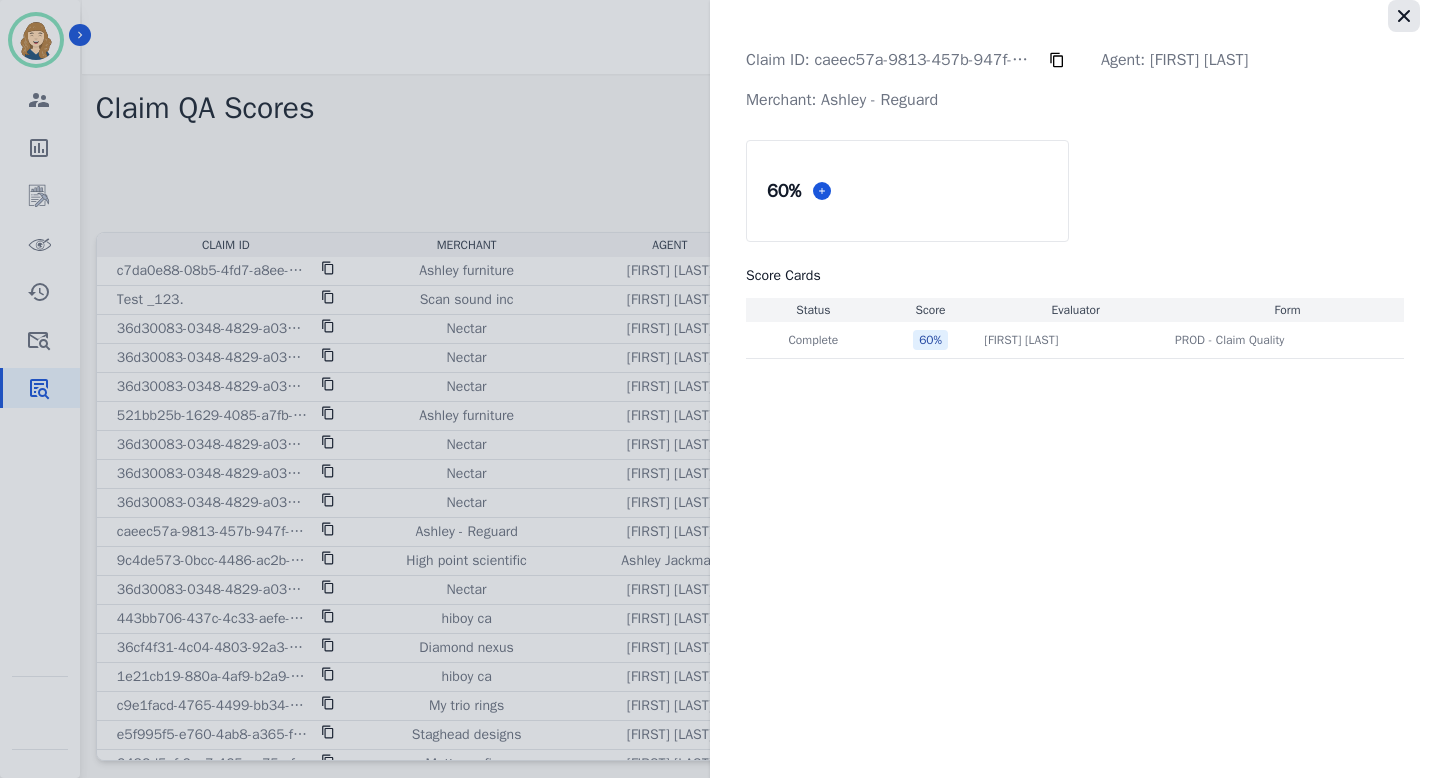 click 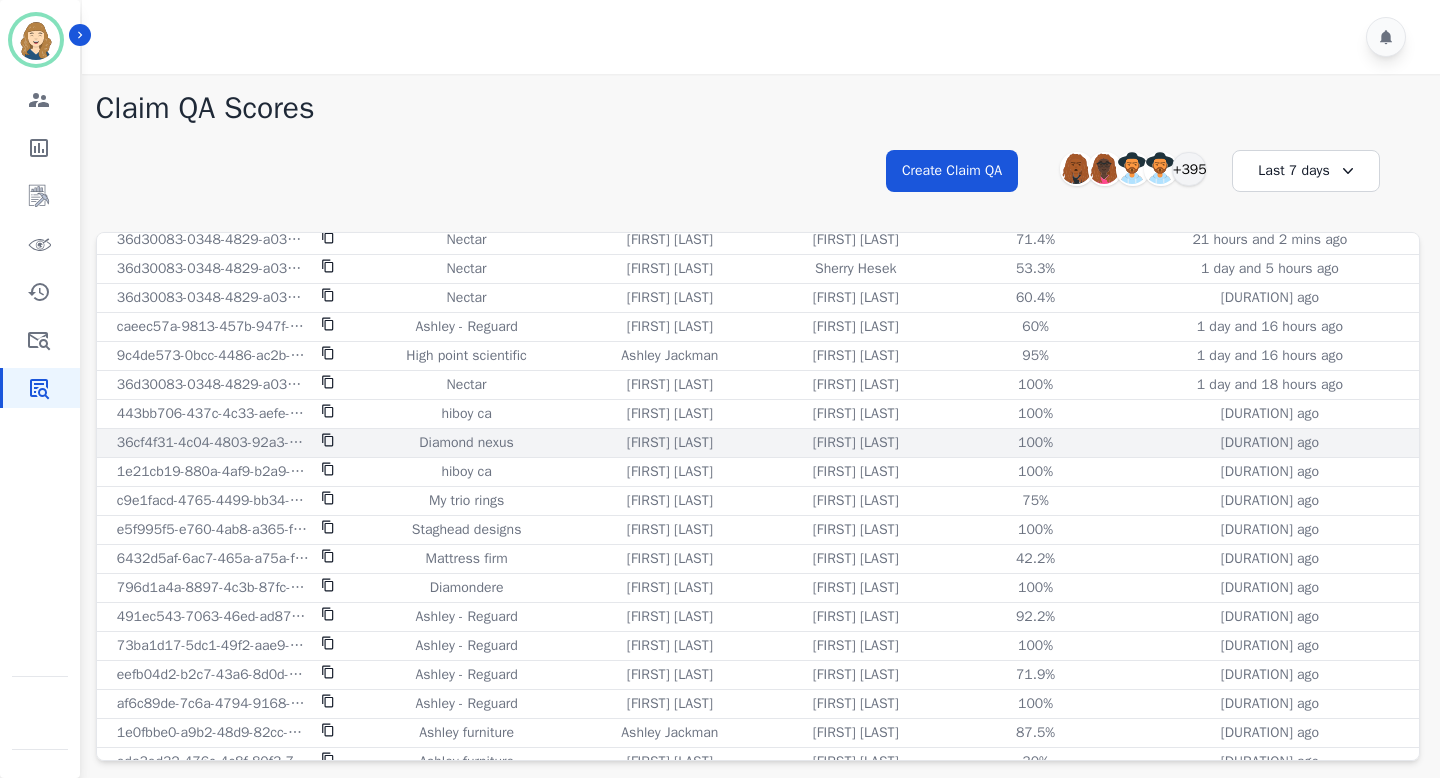 scroll, scrollTop: 0, scrollLeft: 0, axis: both 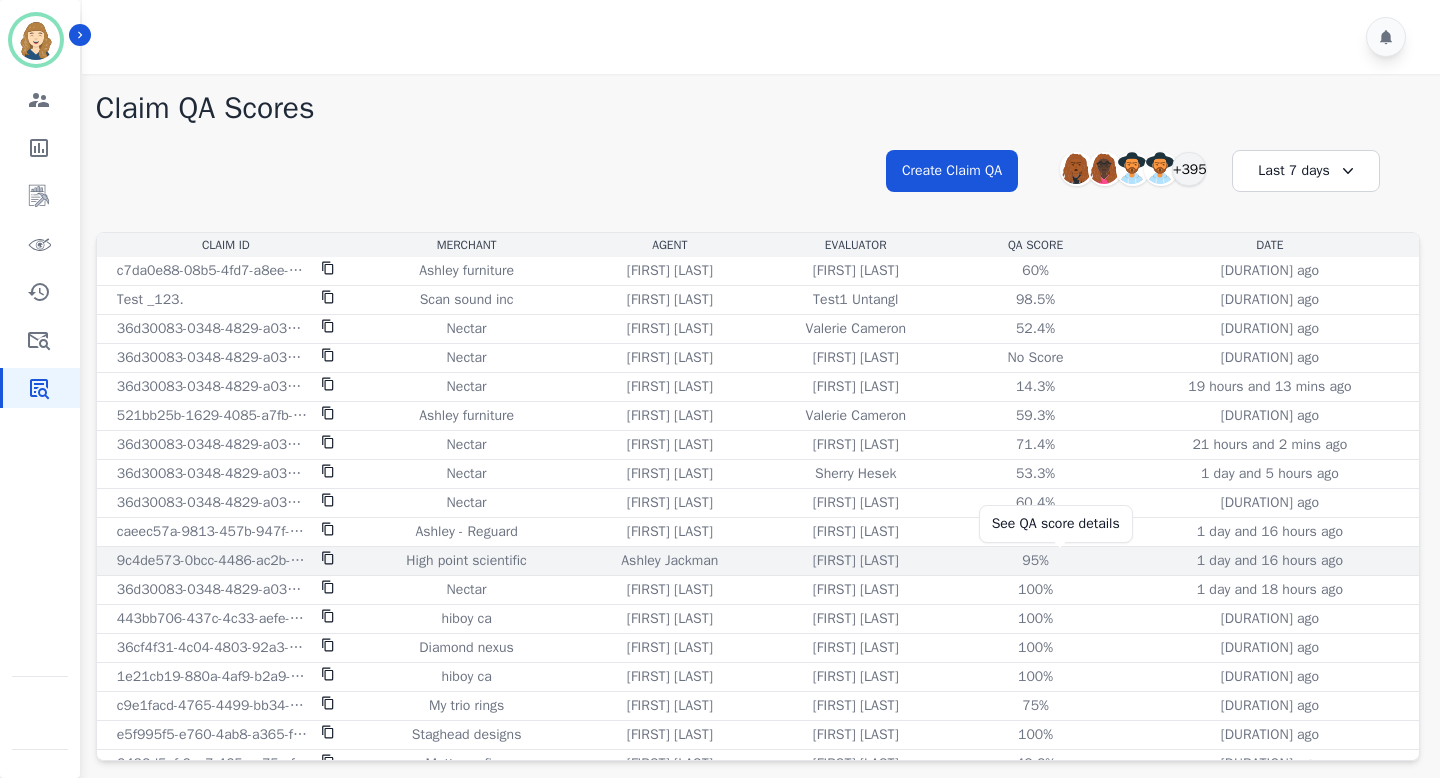 click on "95%" at bounding box center [1036, 561] 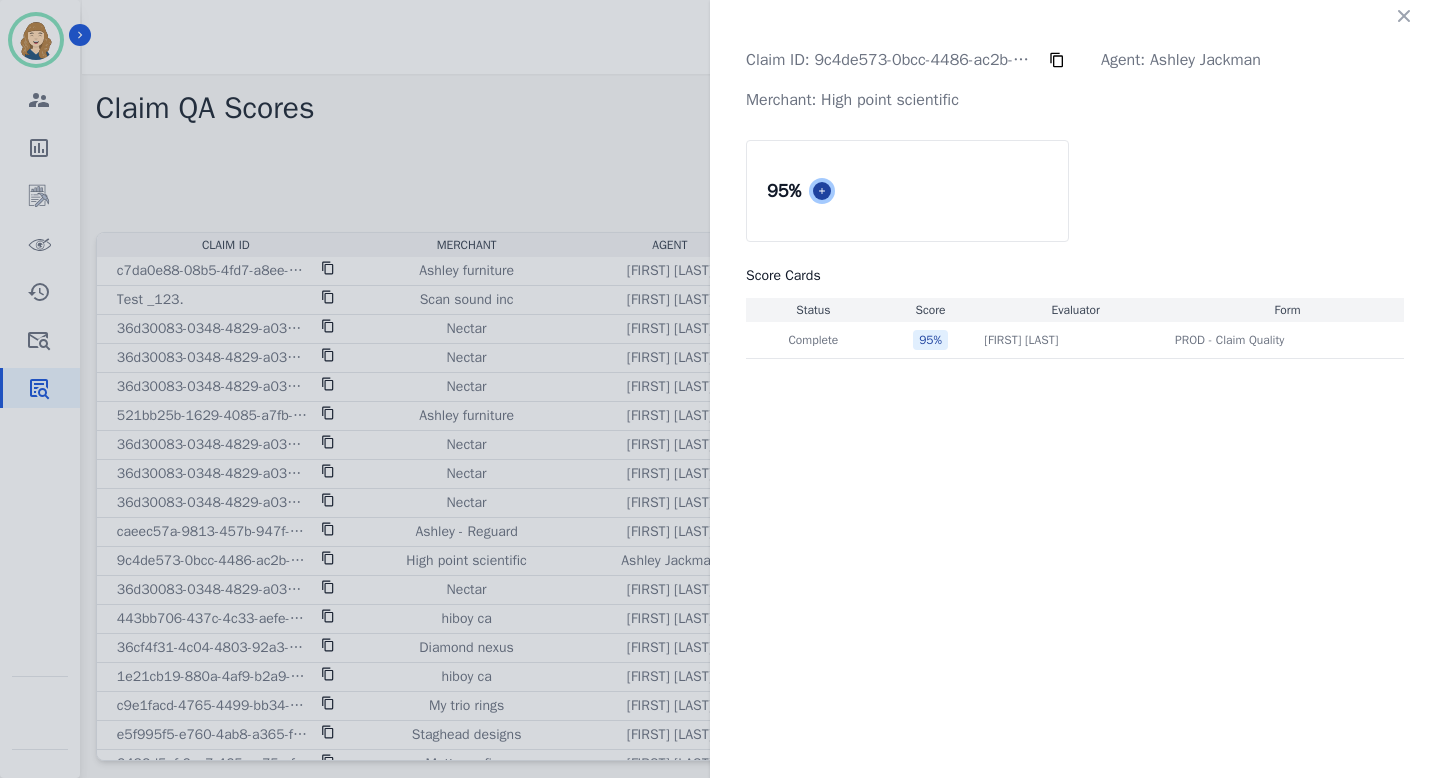 click 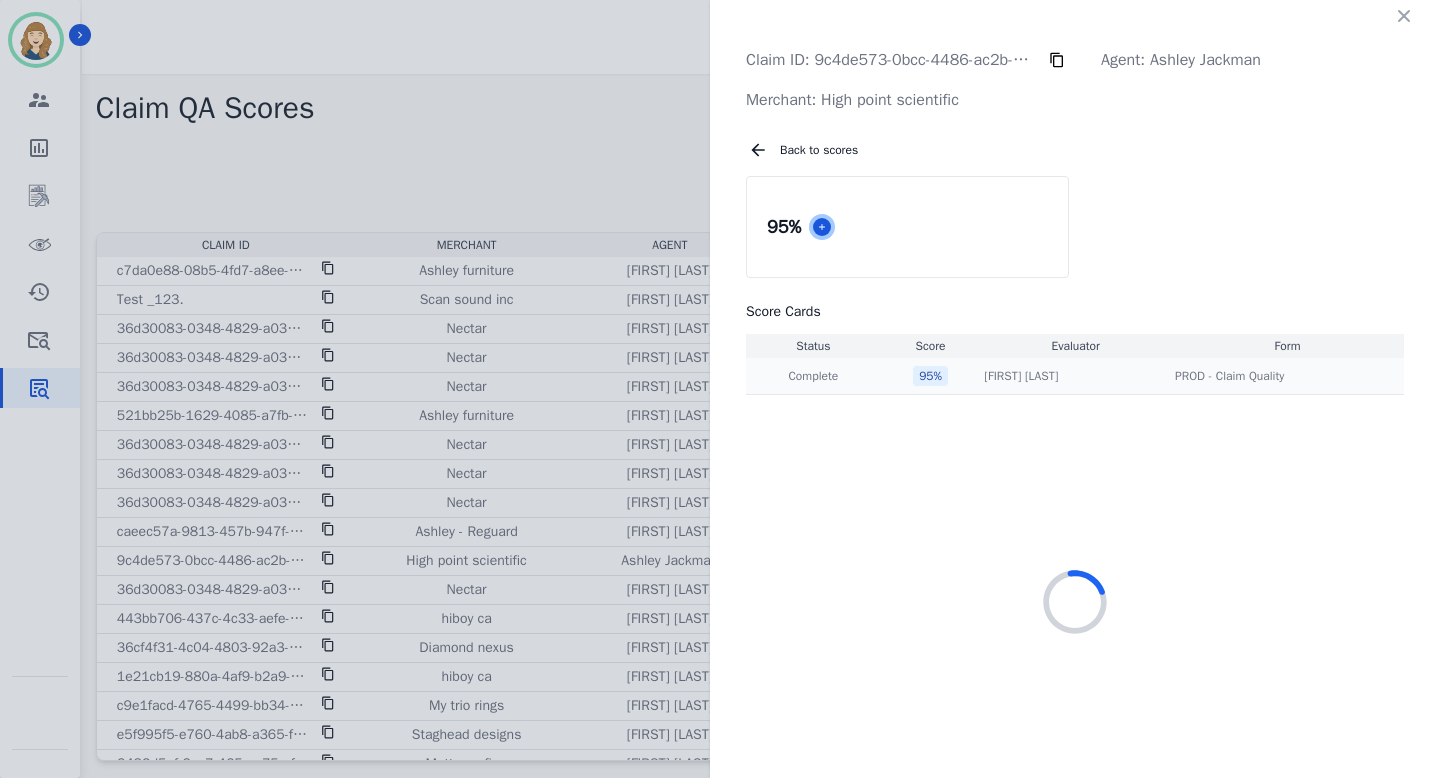 select on "*" 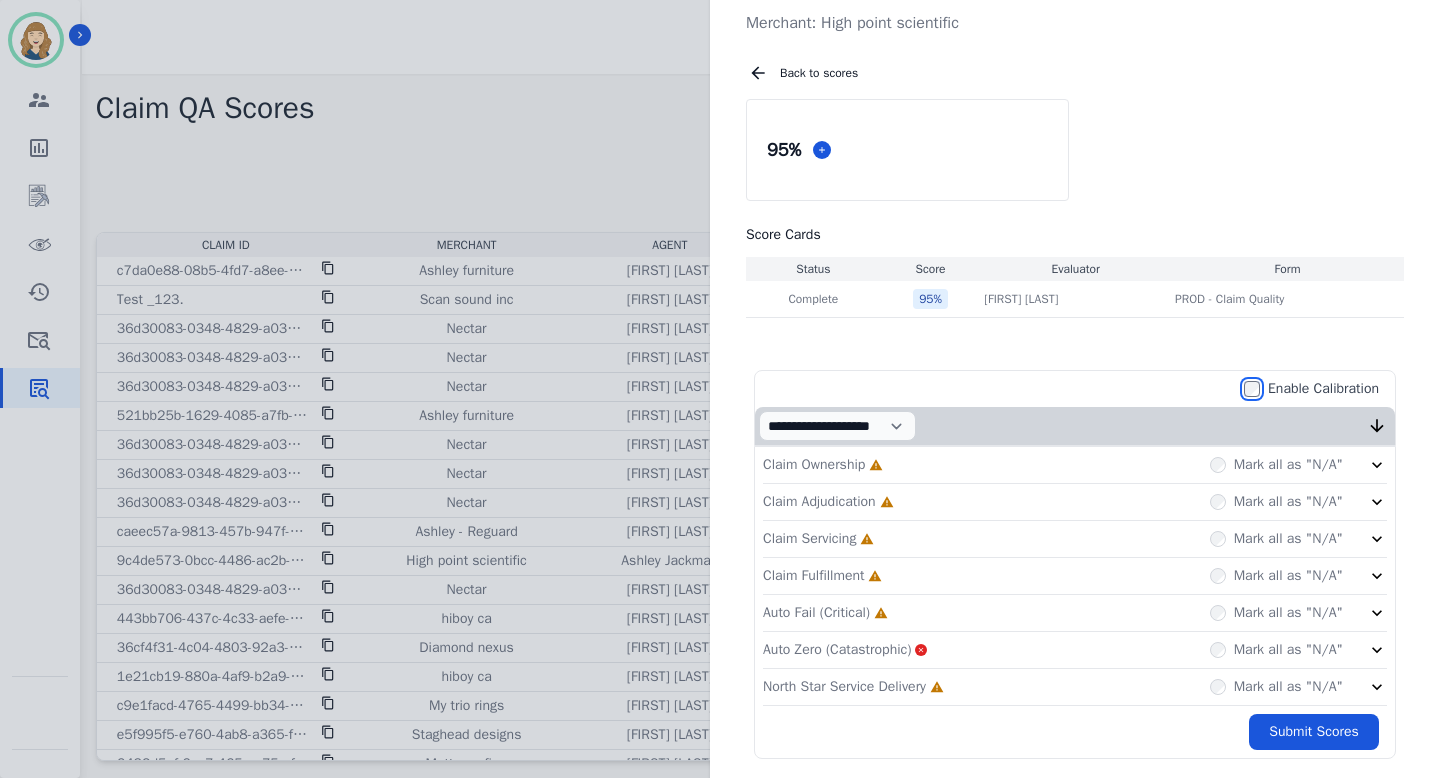scroll, scrollTop: 98, scrollLeft: 0, axis: vertical 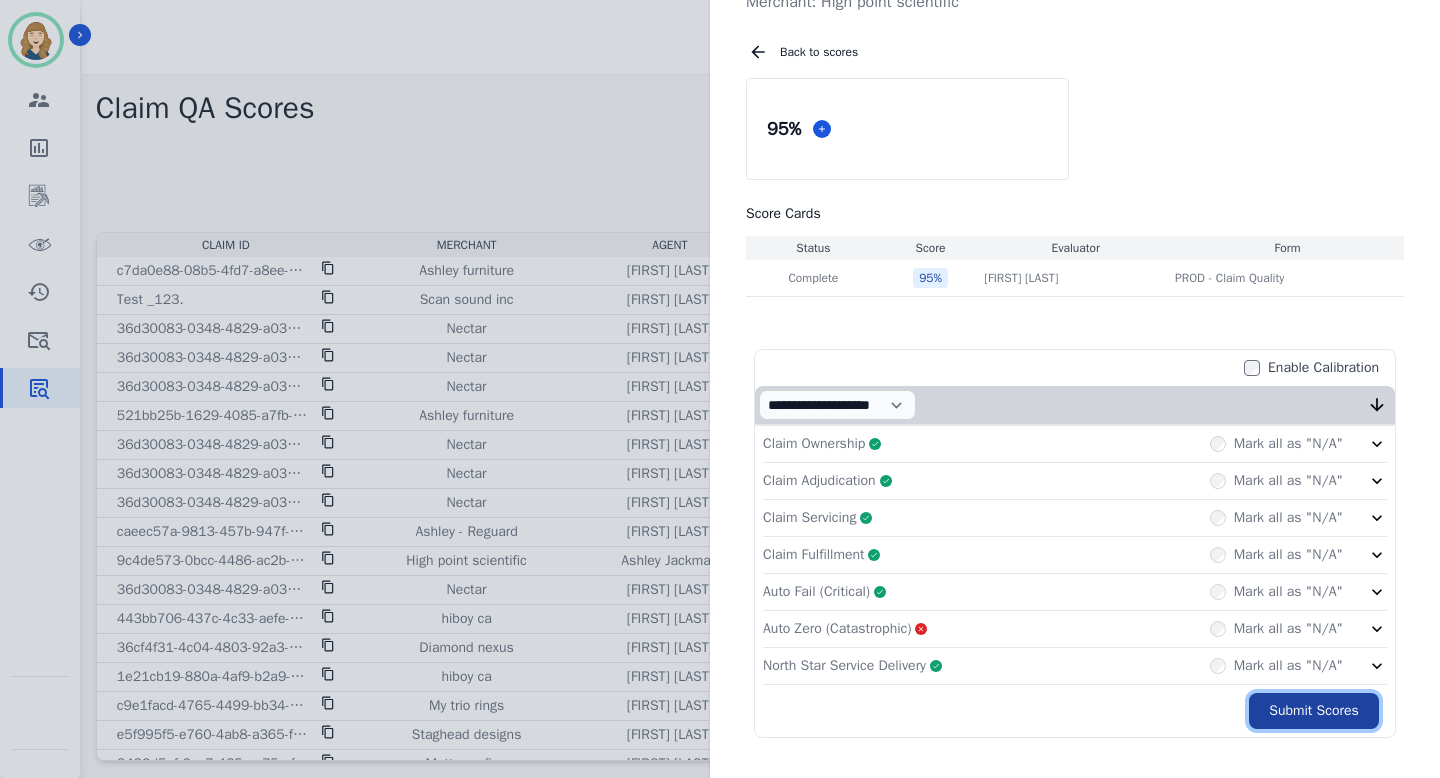 click on "Submit Scores" at bounding box center (1314, 711) 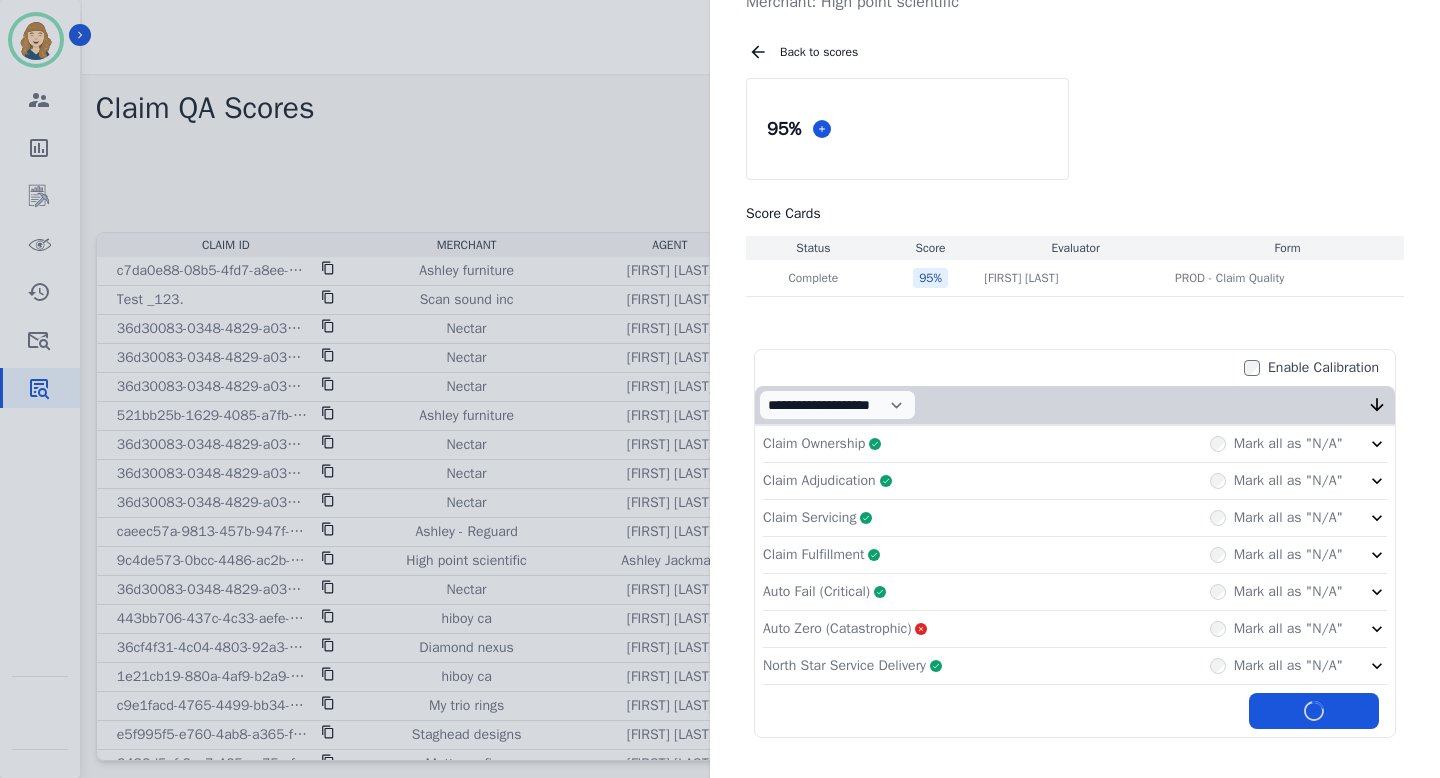 scroll, scrollTop: 0, scrollLeft: 0, axis: both 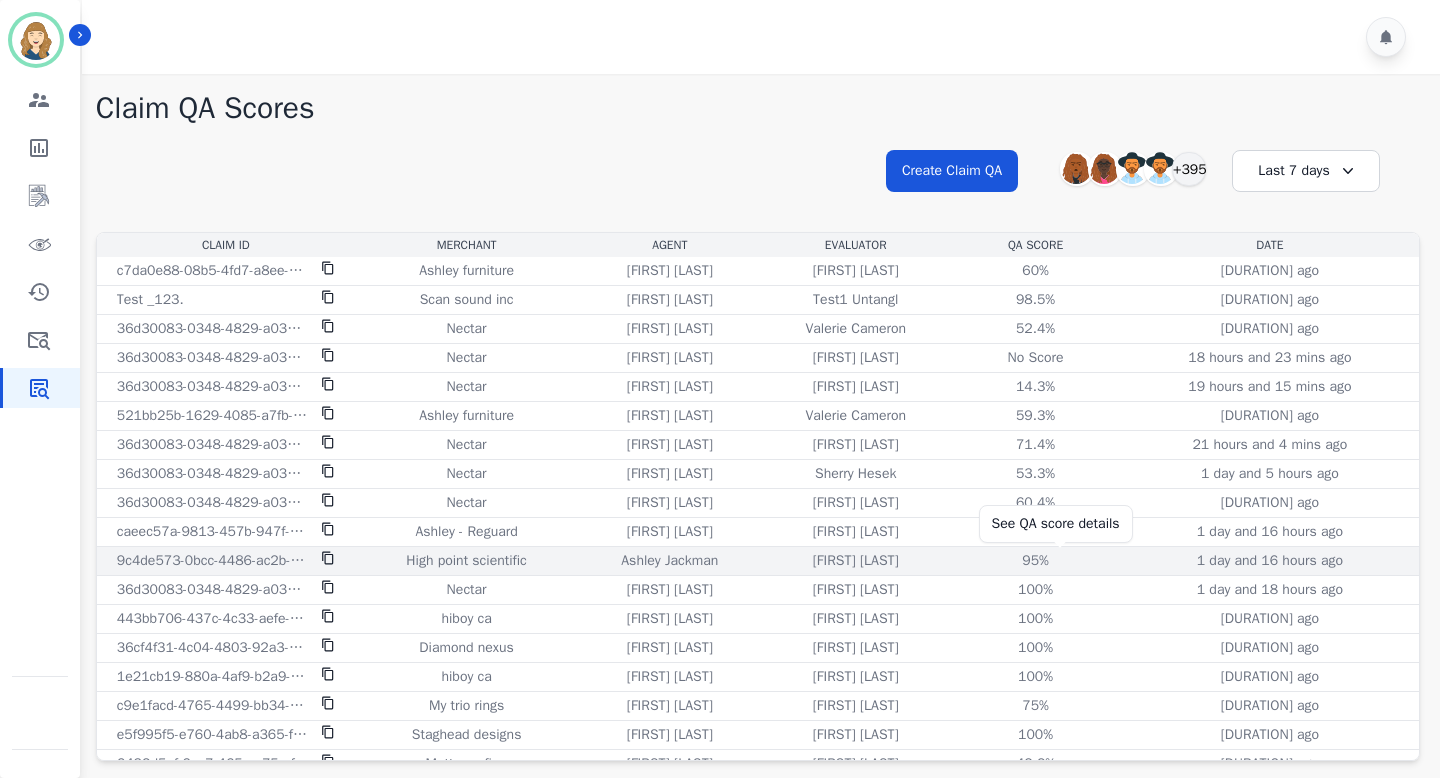 click on "95%" at bounding box center [1036, 561] 